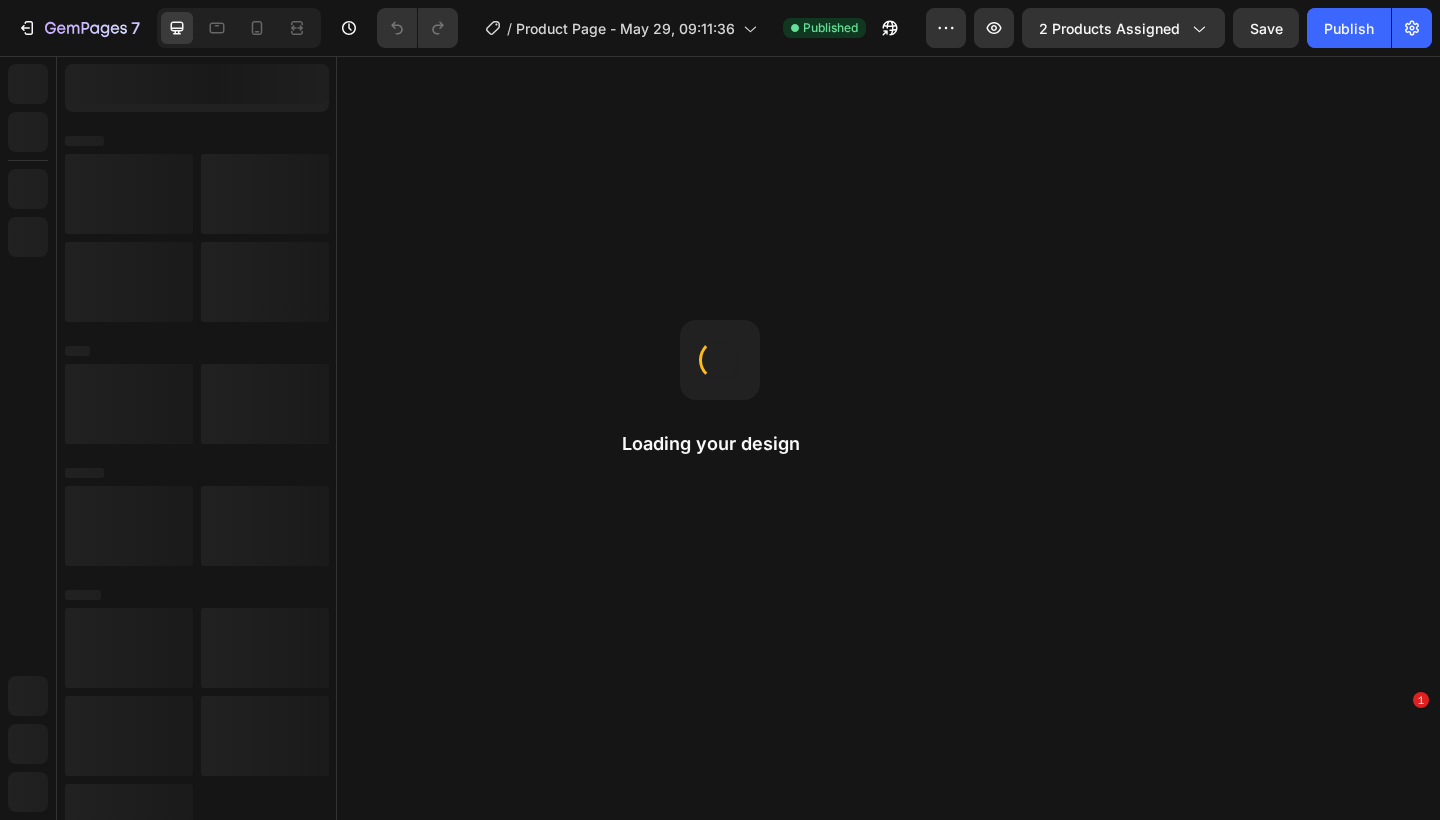 scroll, scrollTop: 0, scrollLeft: 0, axis: both 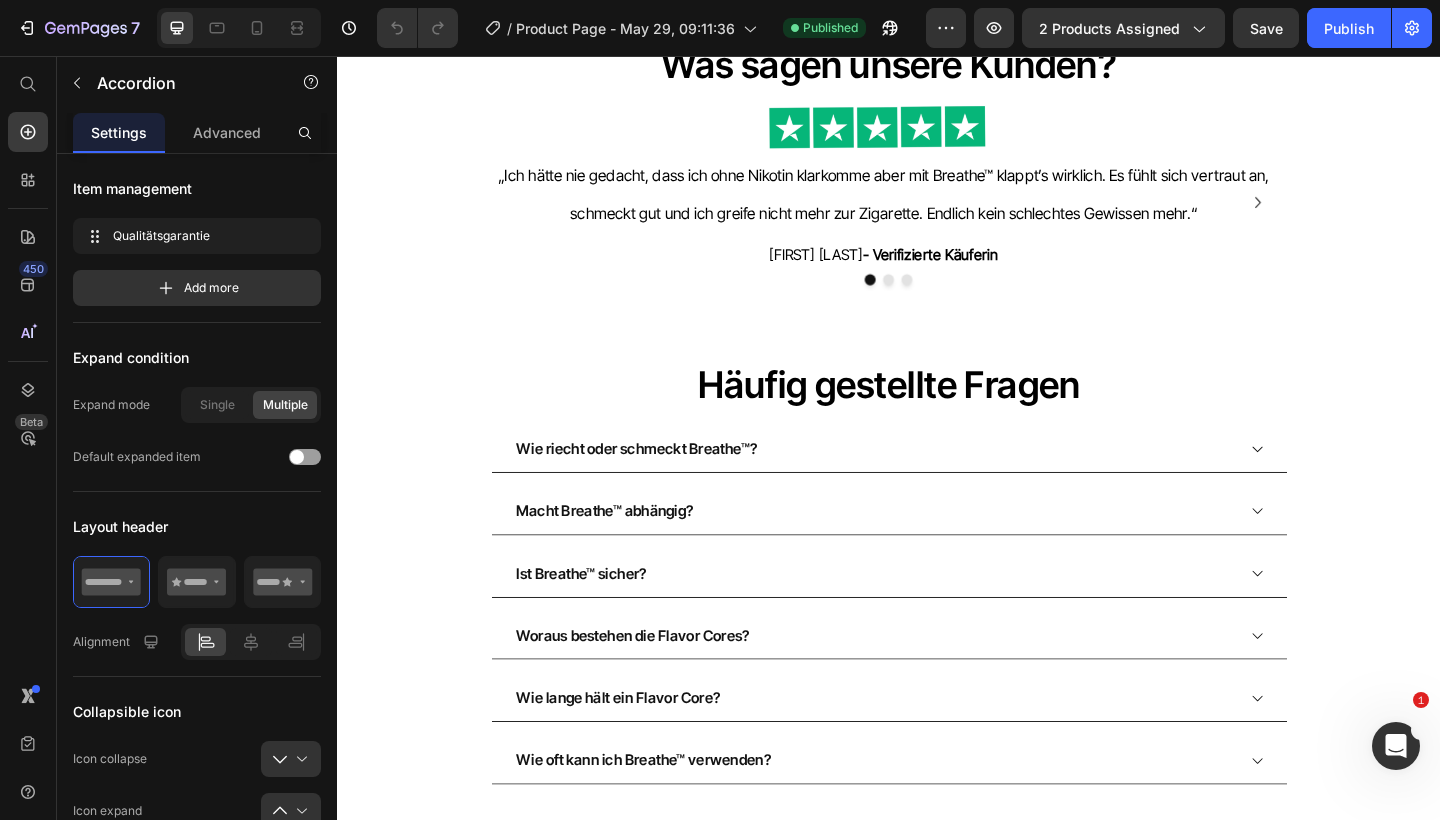 click 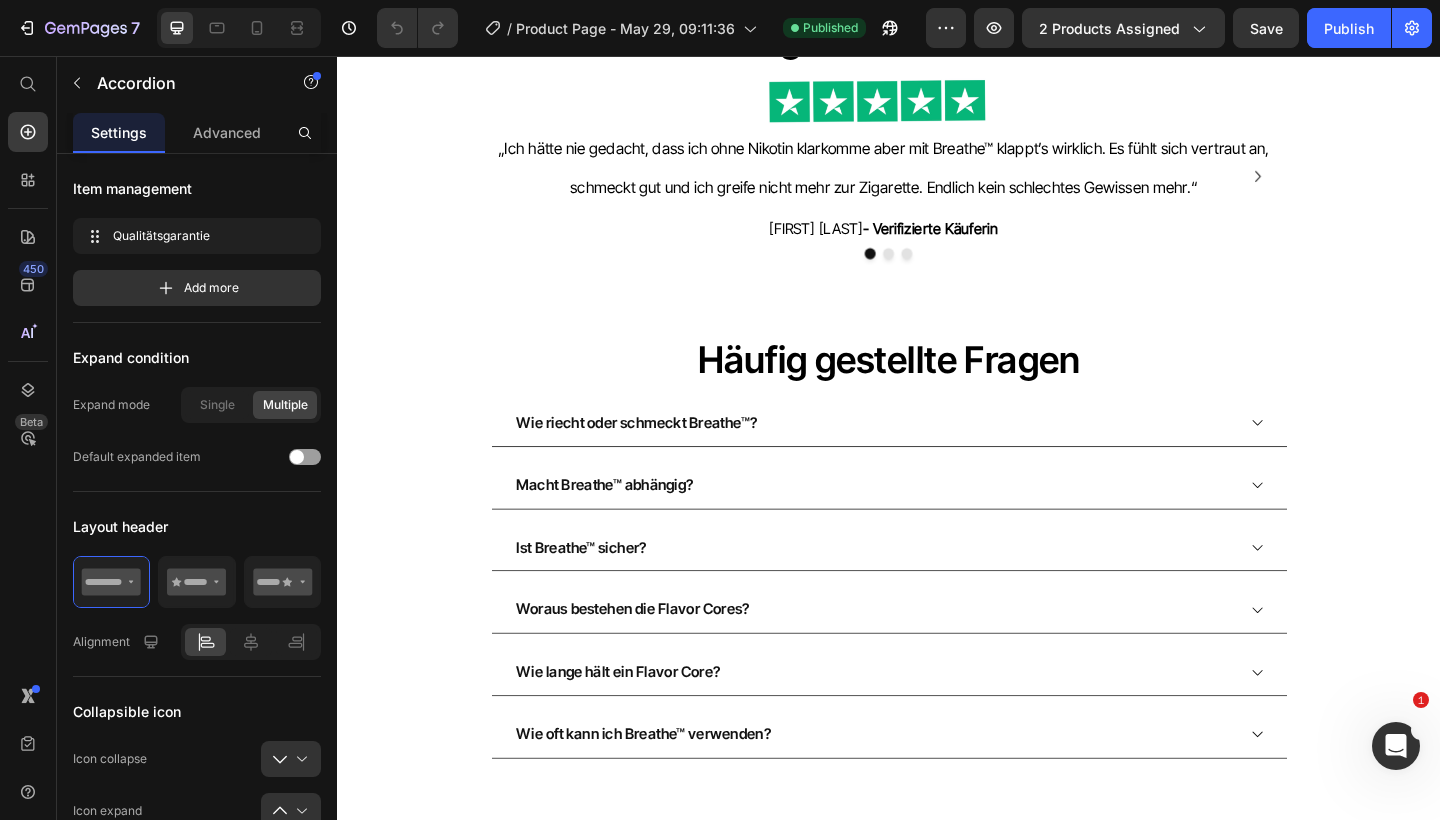 scroll, scrollTop: 4286, scrollLeft: 0, axis: vertical 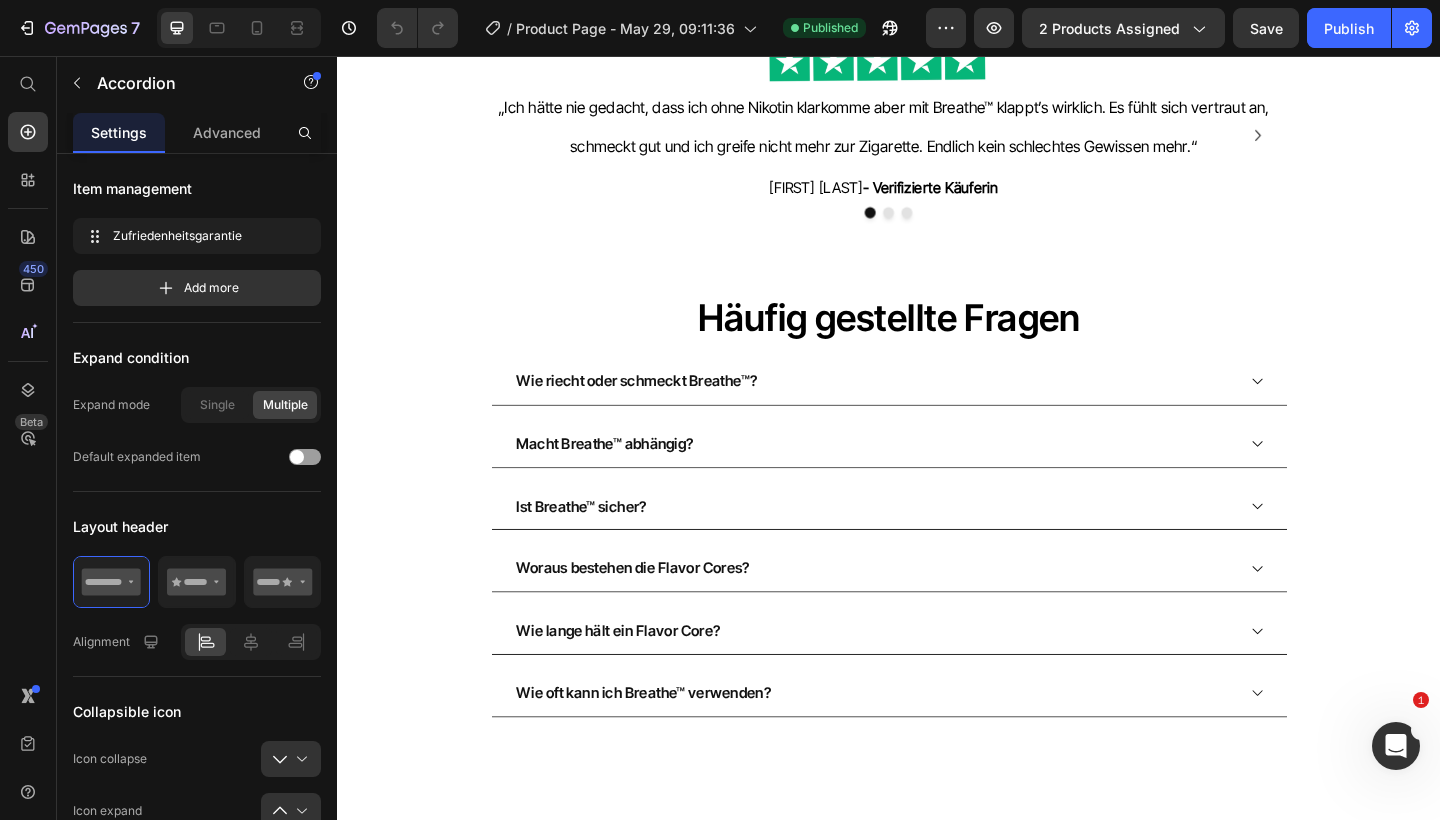 click 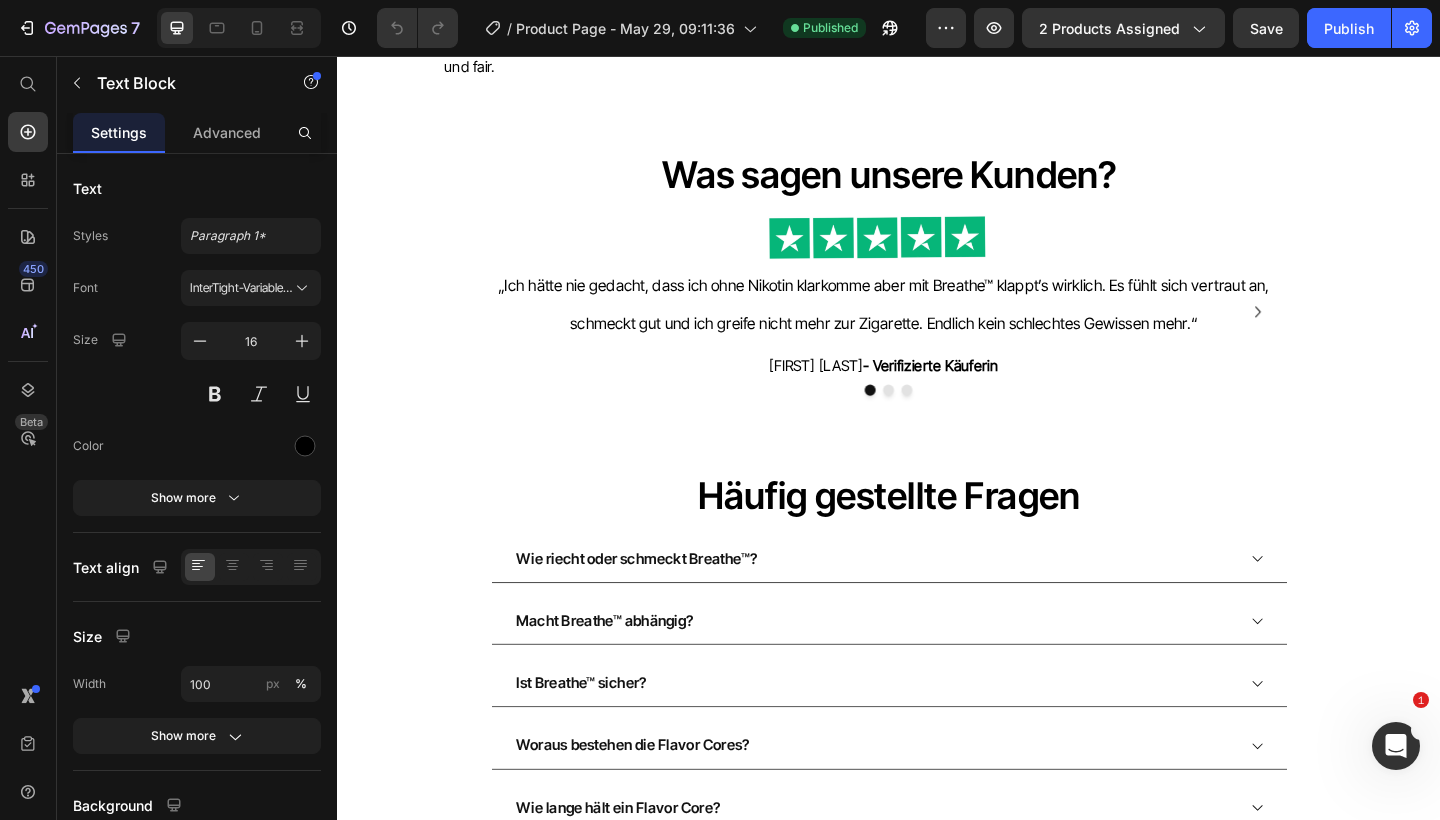 click on "Teste unser Produkt in Ruhe – solltest du innerhalb von 30 Tagen merken, dass es nicht das Richtige für dich ist, bekommst du dein Geld unkompliziert zurück. Ohne Wenn und Aber." at bounding box center [635, -249] 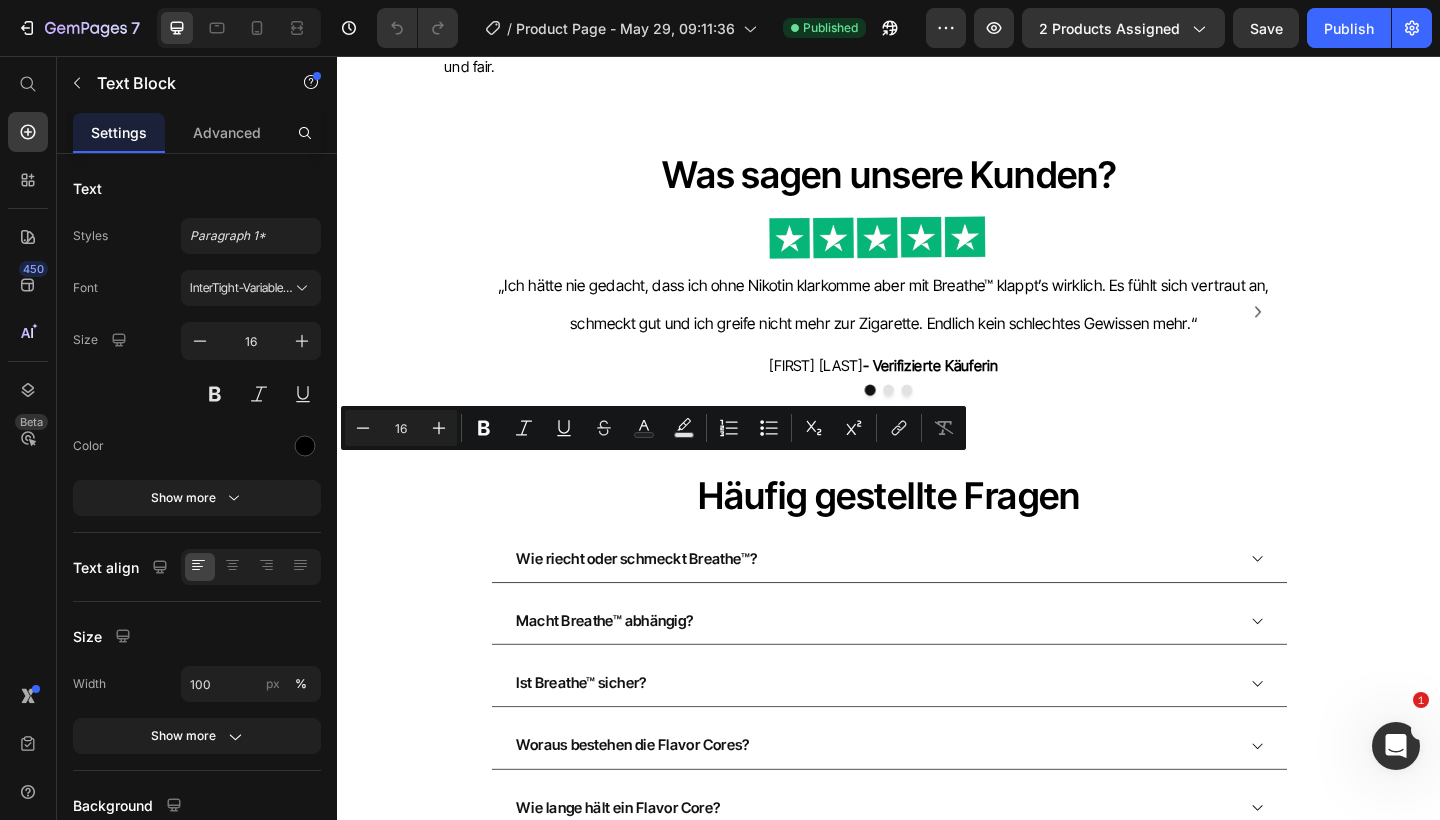 click on "Wir möchten, dass du mit Breathe™ rundum zufrieden bist." at bounding box center (635, -334) 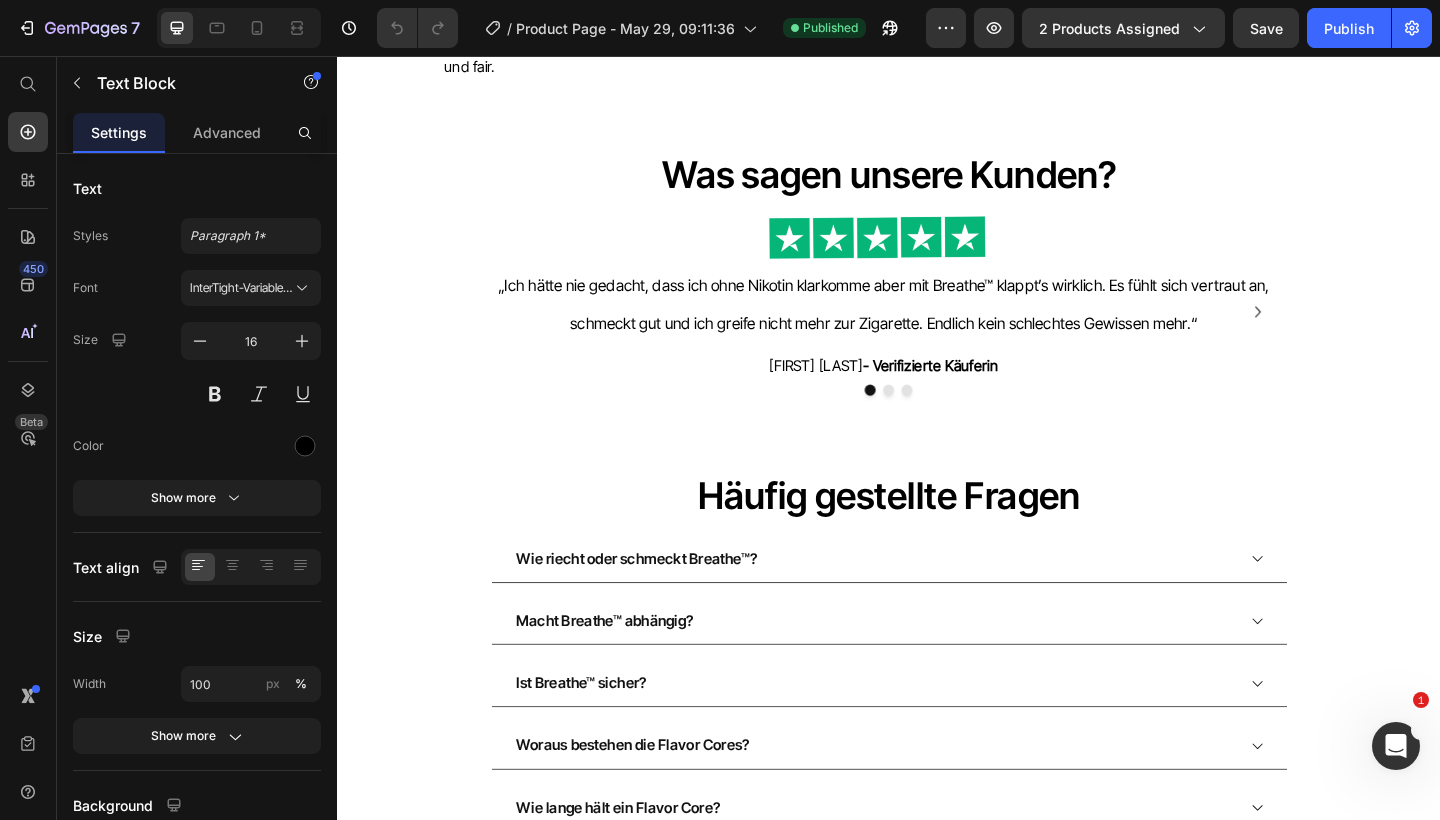 click on "Wir möchten, dass du mit Breathe™ rundum zufrieden bist." at bounding box center [635, -334] 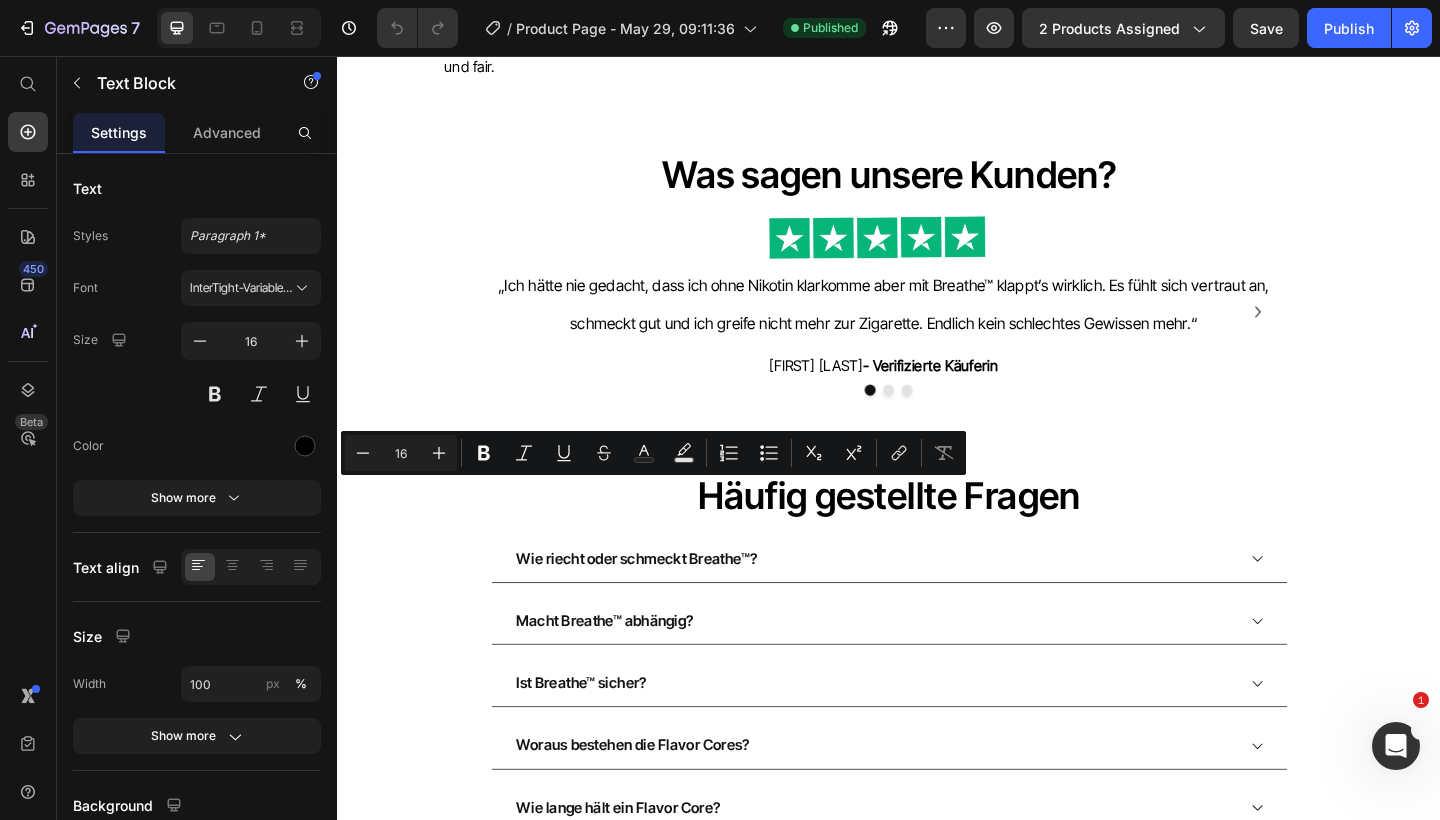 click on "Wir möchten, dass du mit Breathe™ rundum zufrieden bist." at bounding box center [635, -334] 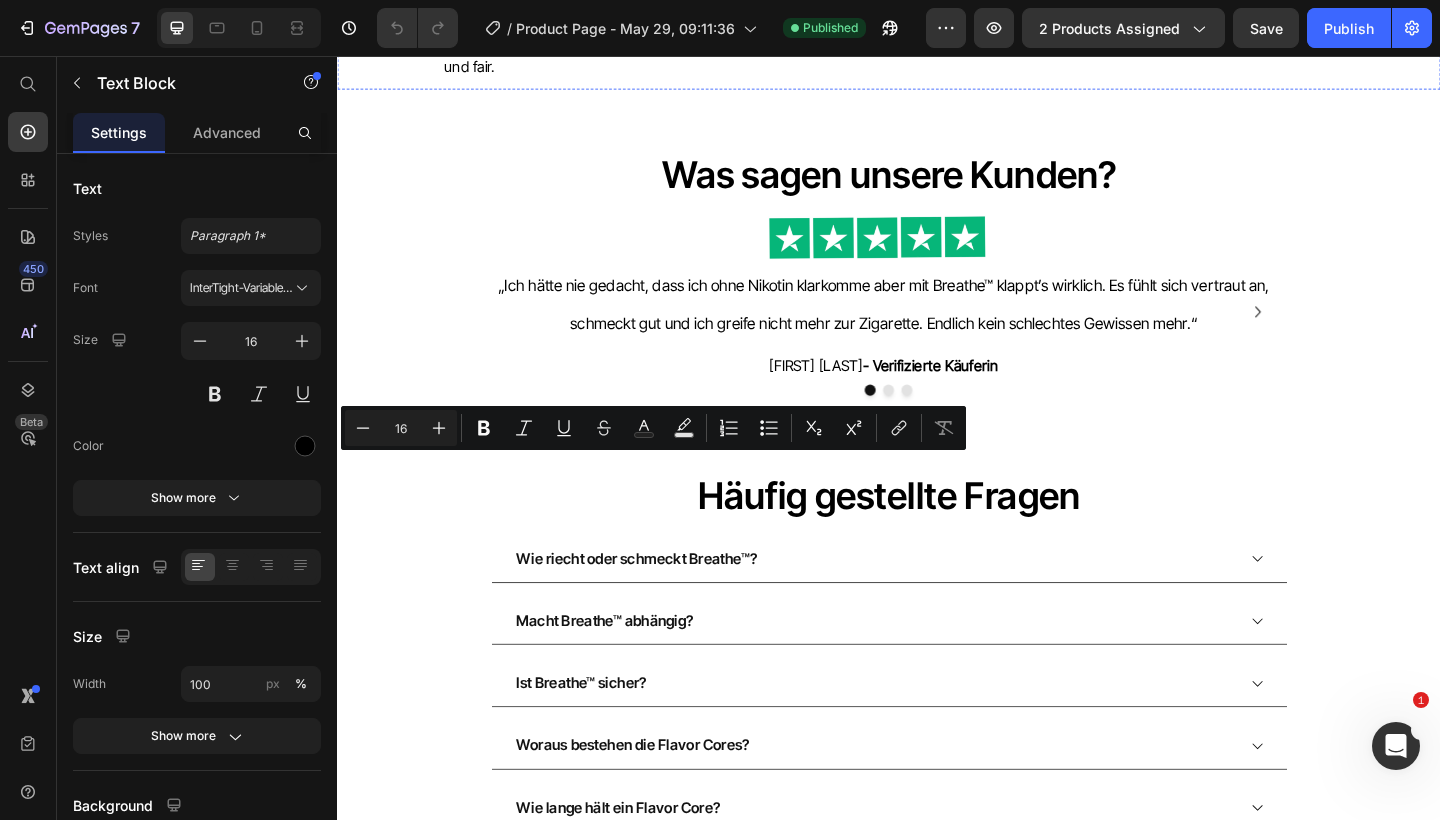drag, startPoint x: 557, startPoint y: 533, endPoint x: 426, endPoint y: 500, distance: 135.09256 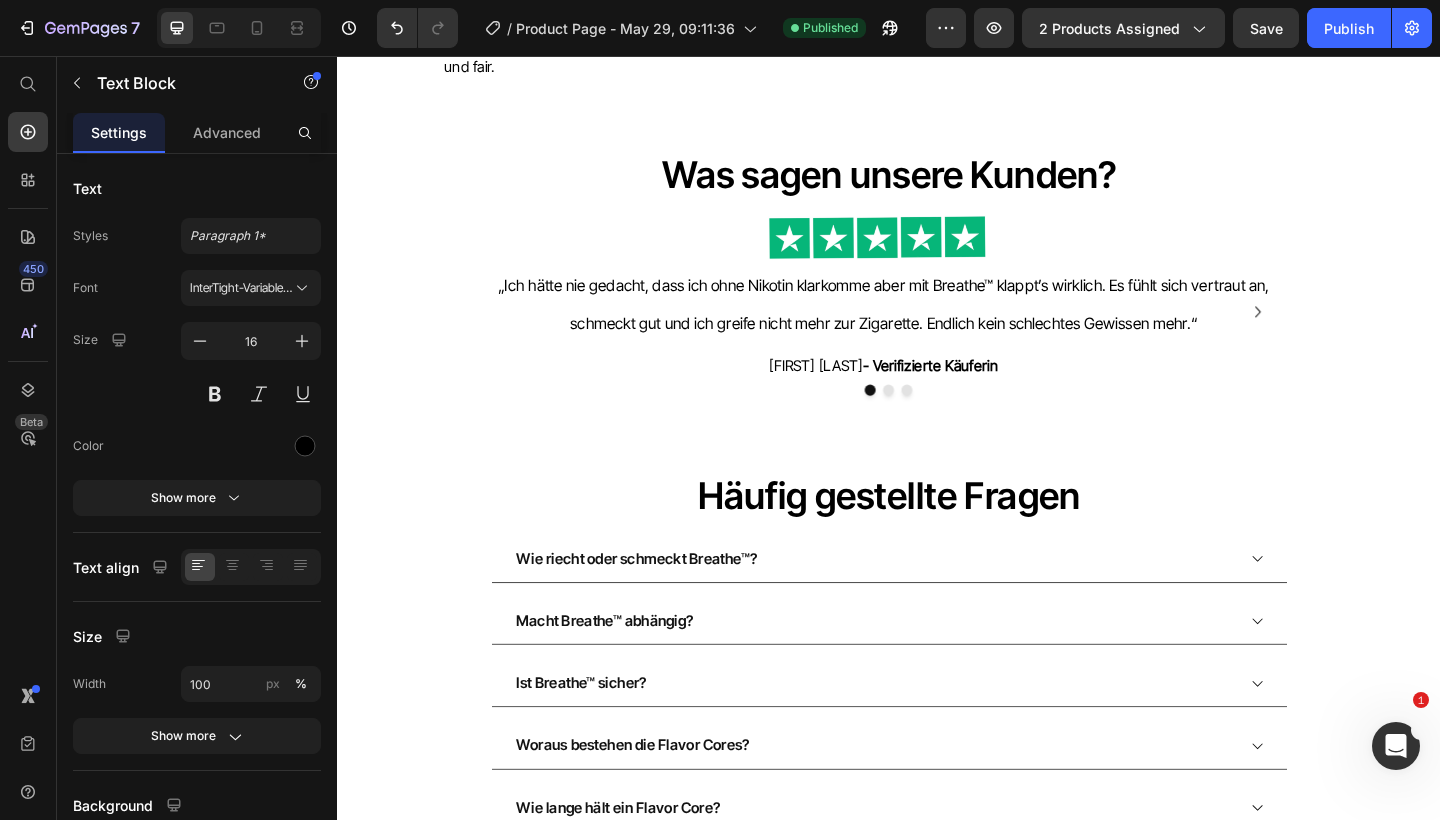 drag, startPoint x: 454, startPoint y: 552, endPoint x: 692, endPoint y: 649, distance: 257.00778 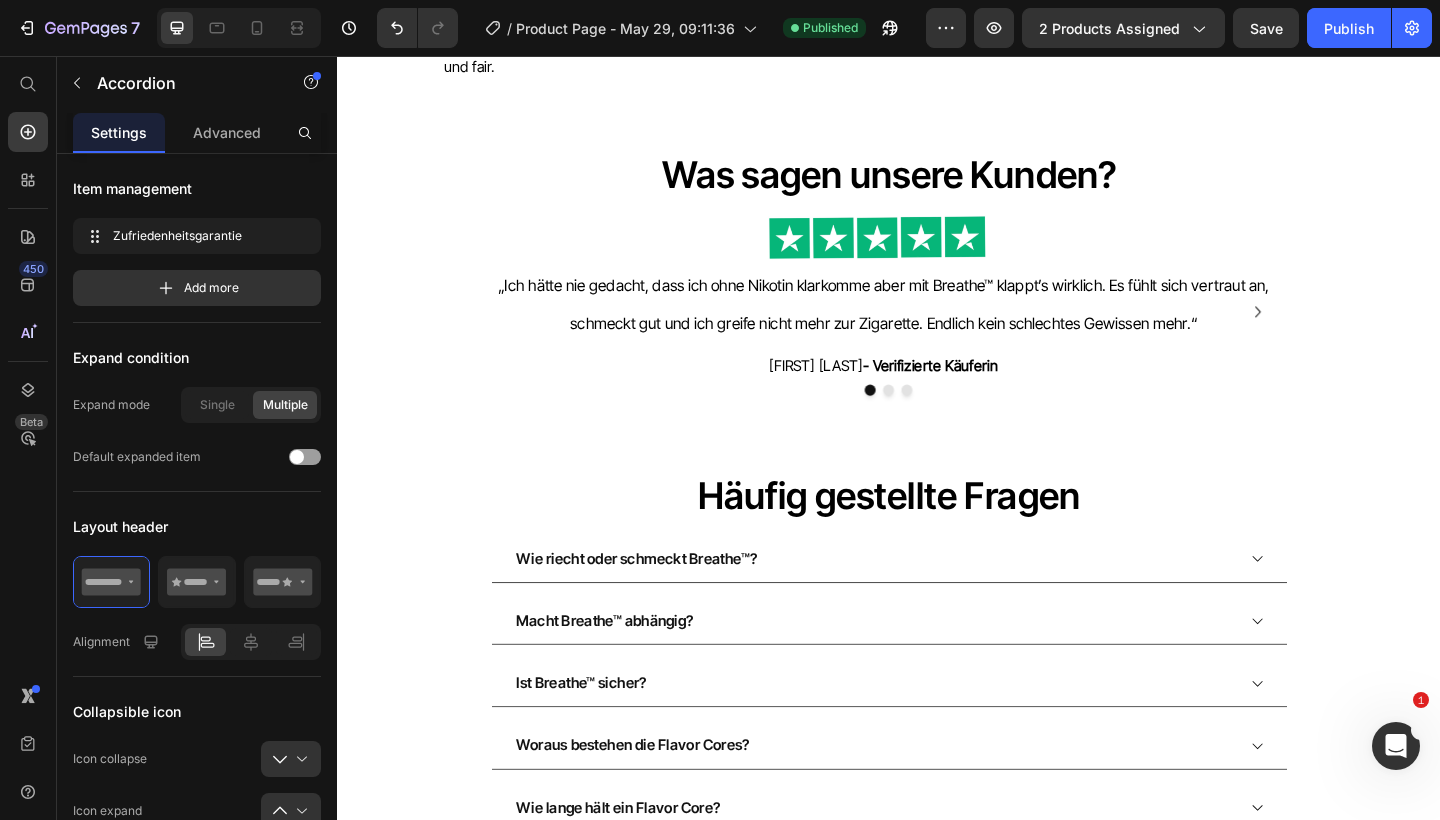 click 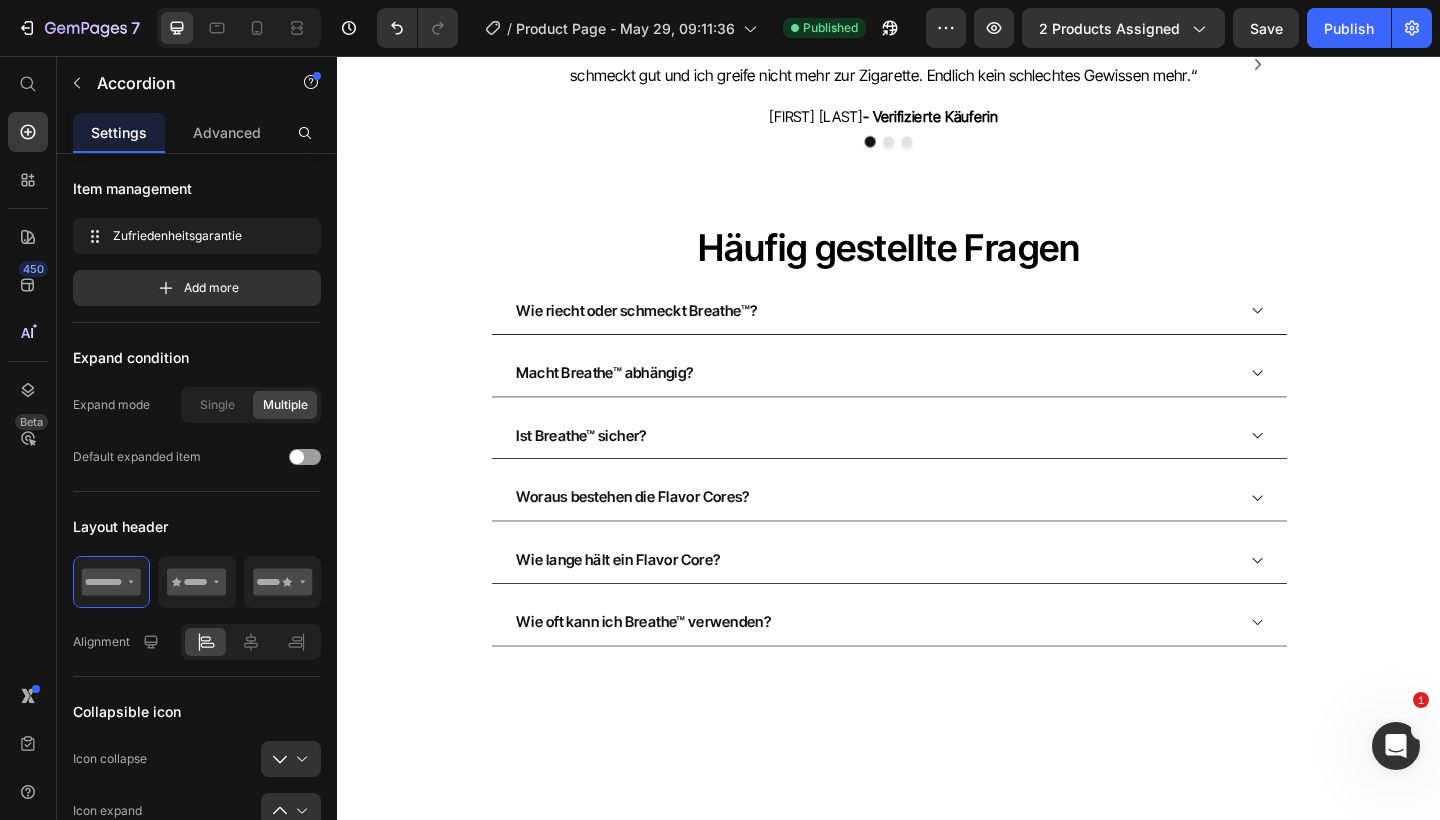 scroll, scrollTop: 4402, scrollLeft: 0, axis: vertical 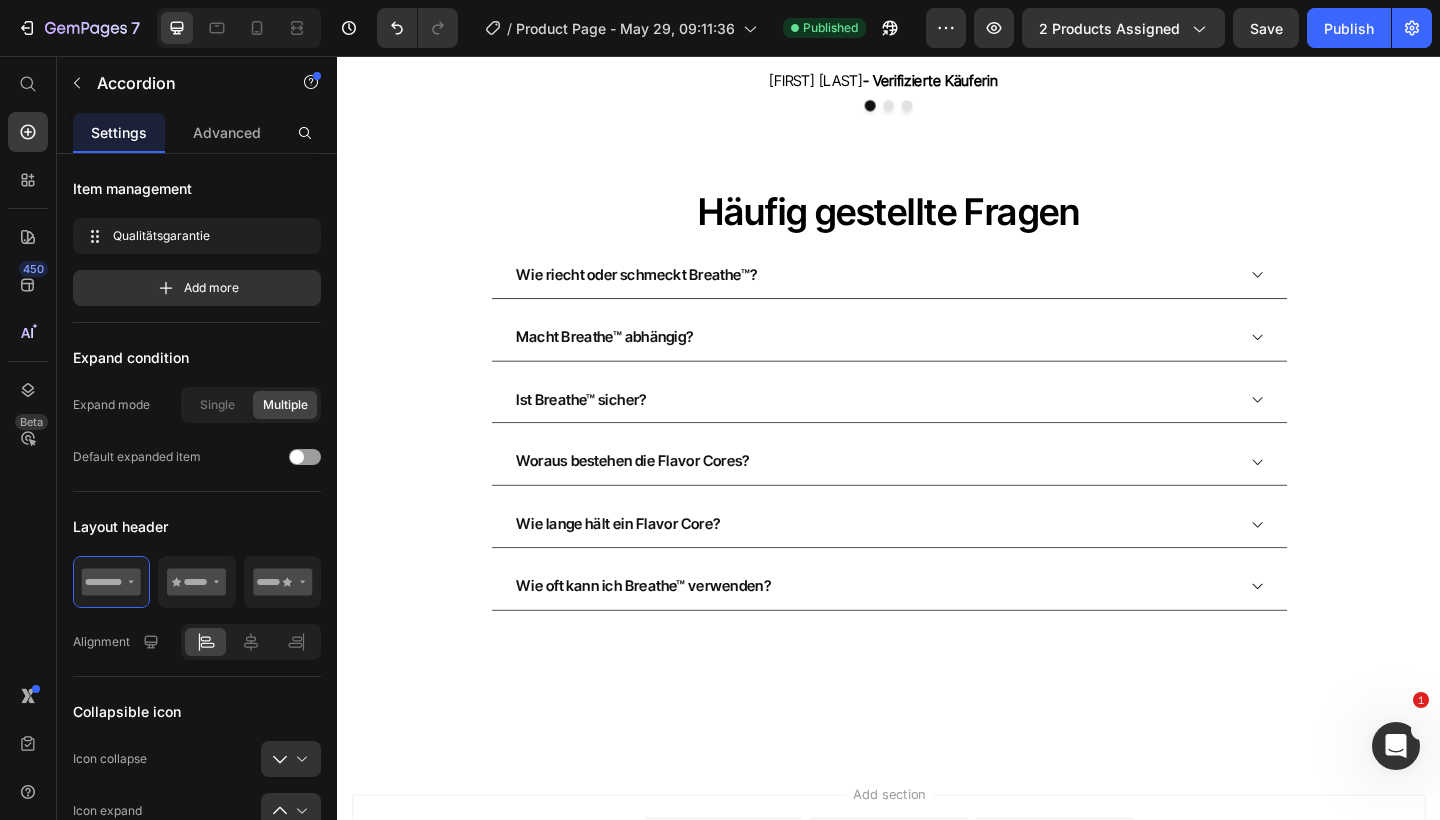 click on "Qualitätsgarantie" at bounding box center [635, -463] 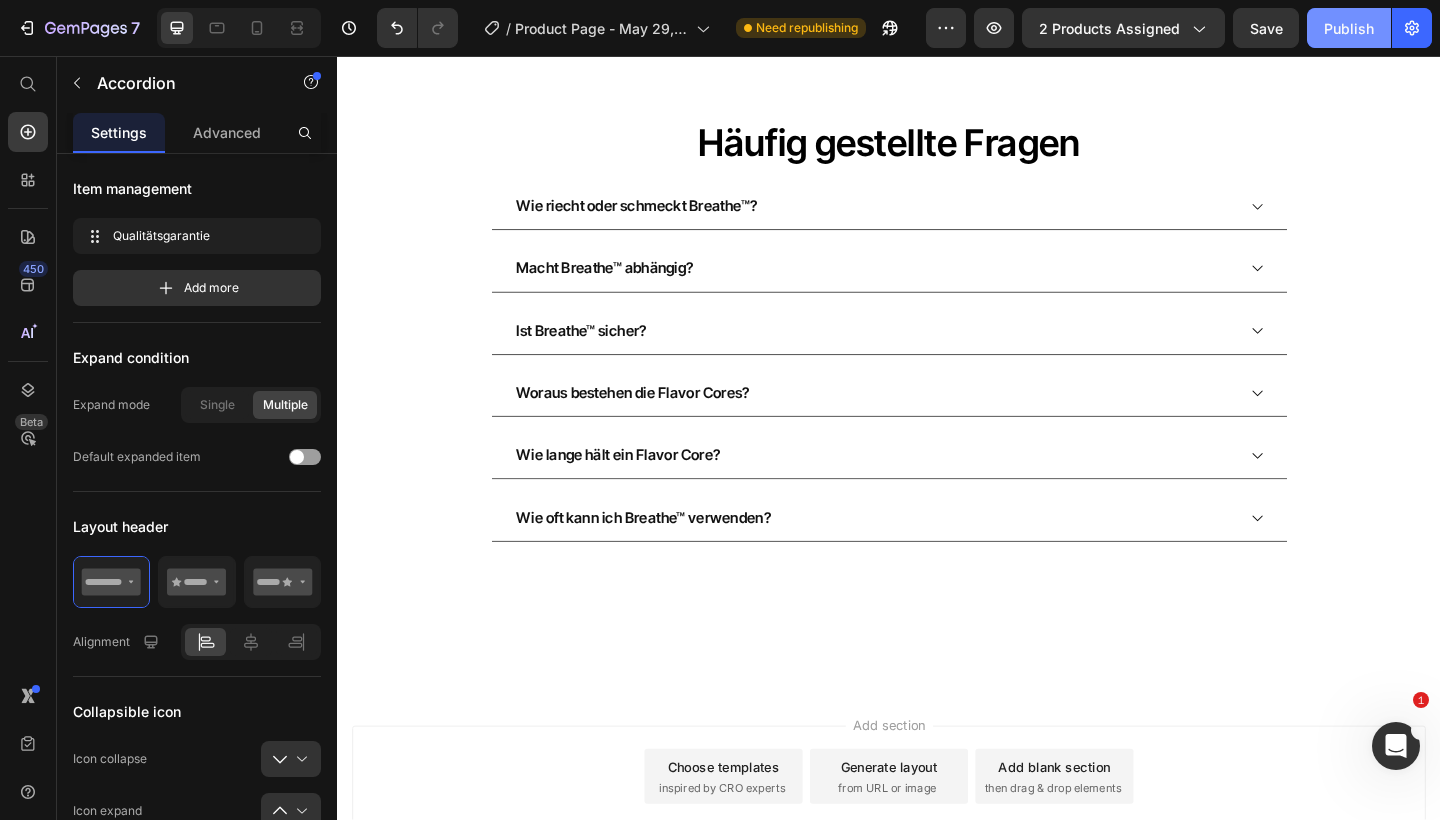 click on "Publish" 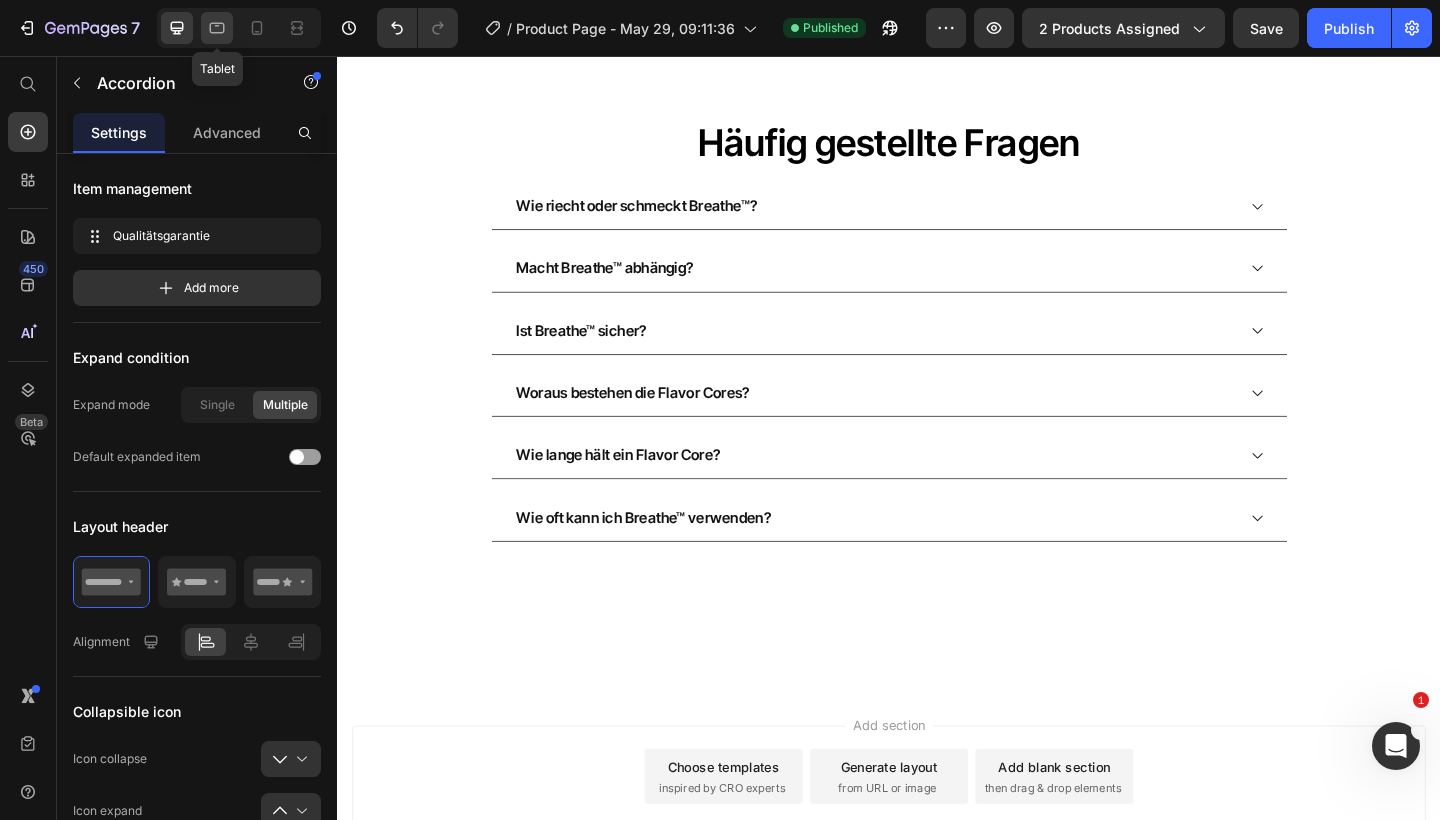 click 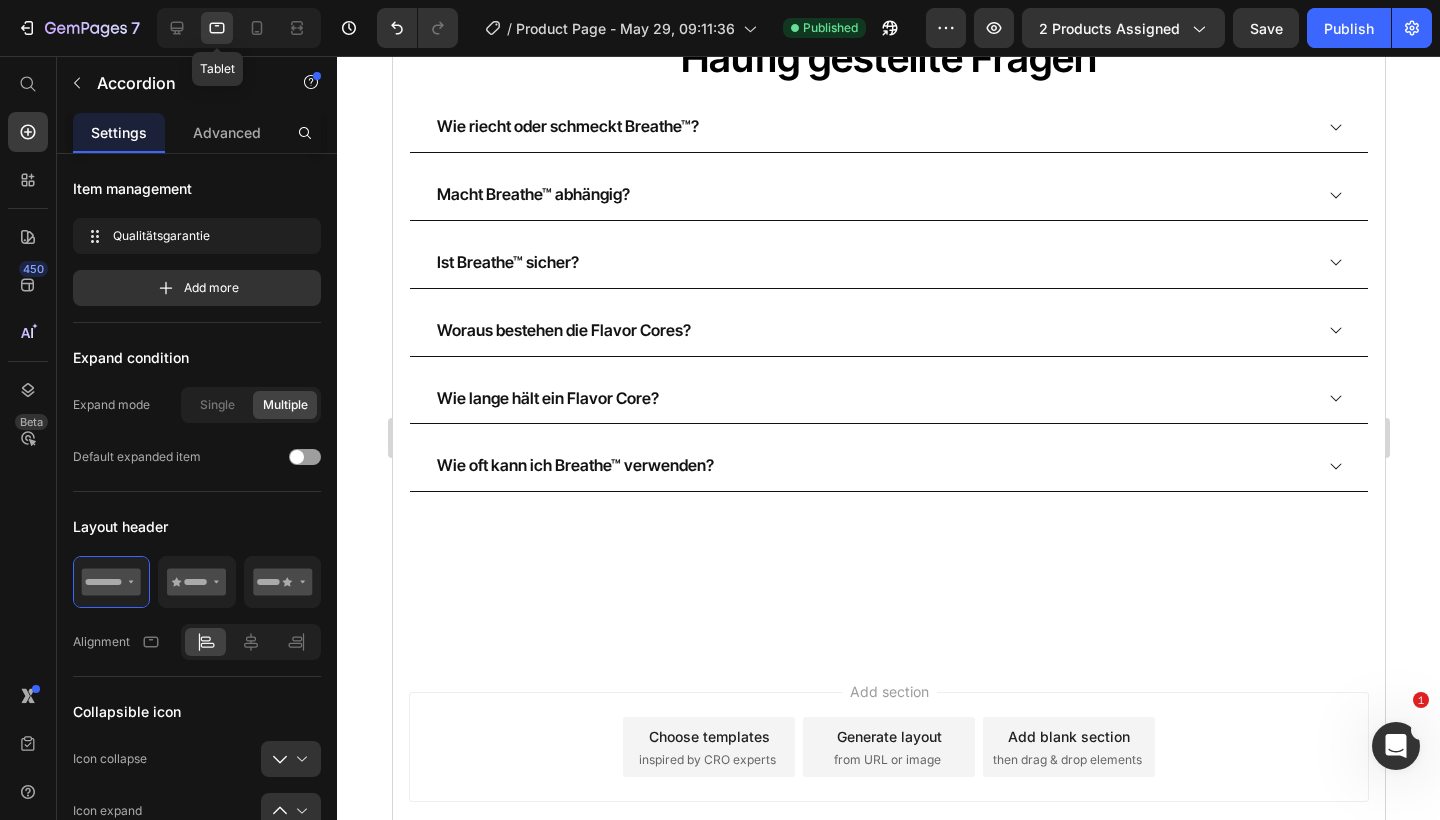 scroll, scrollTop: 4727, scrollLeft: 0, axis: vertical 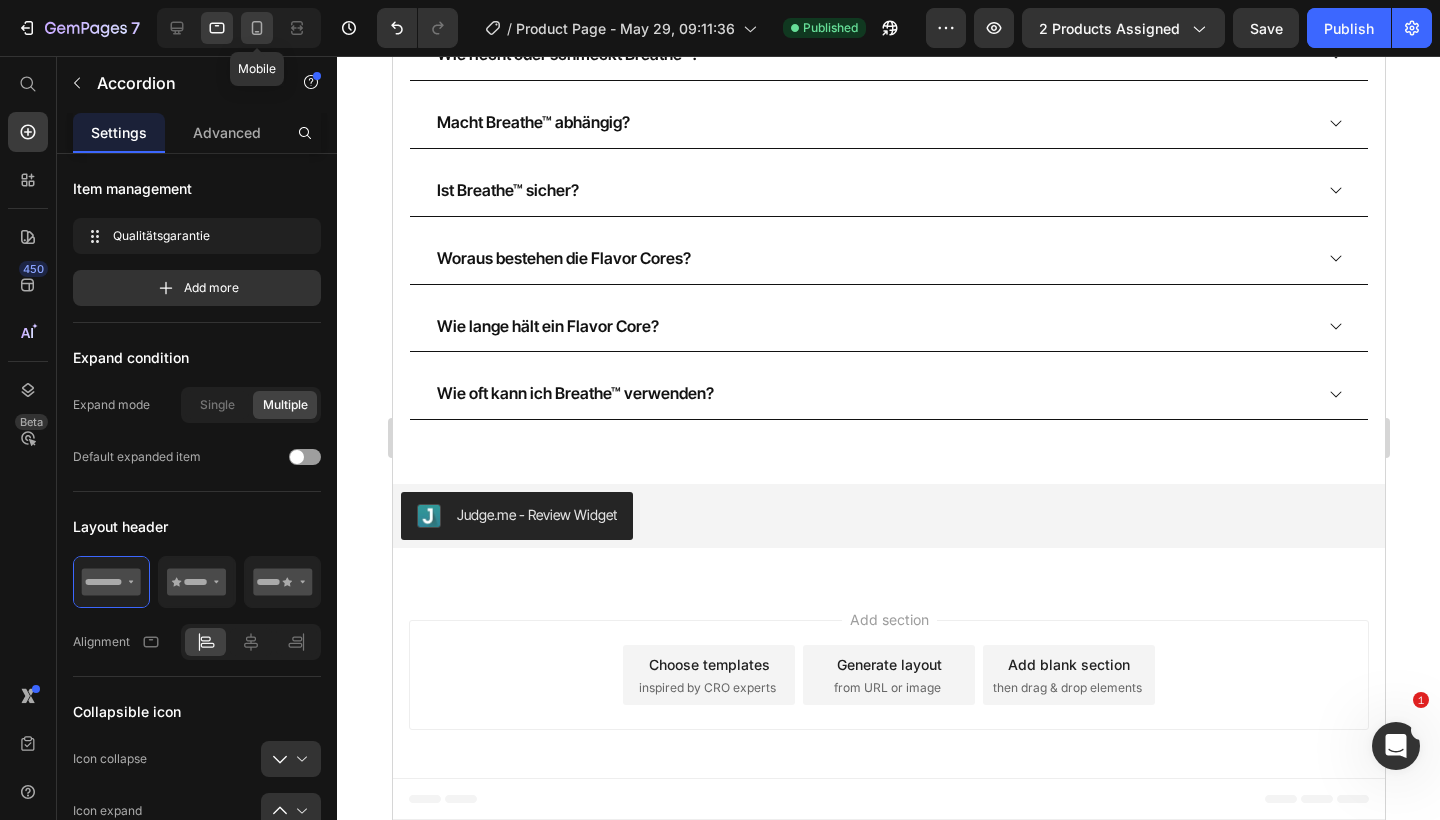 click 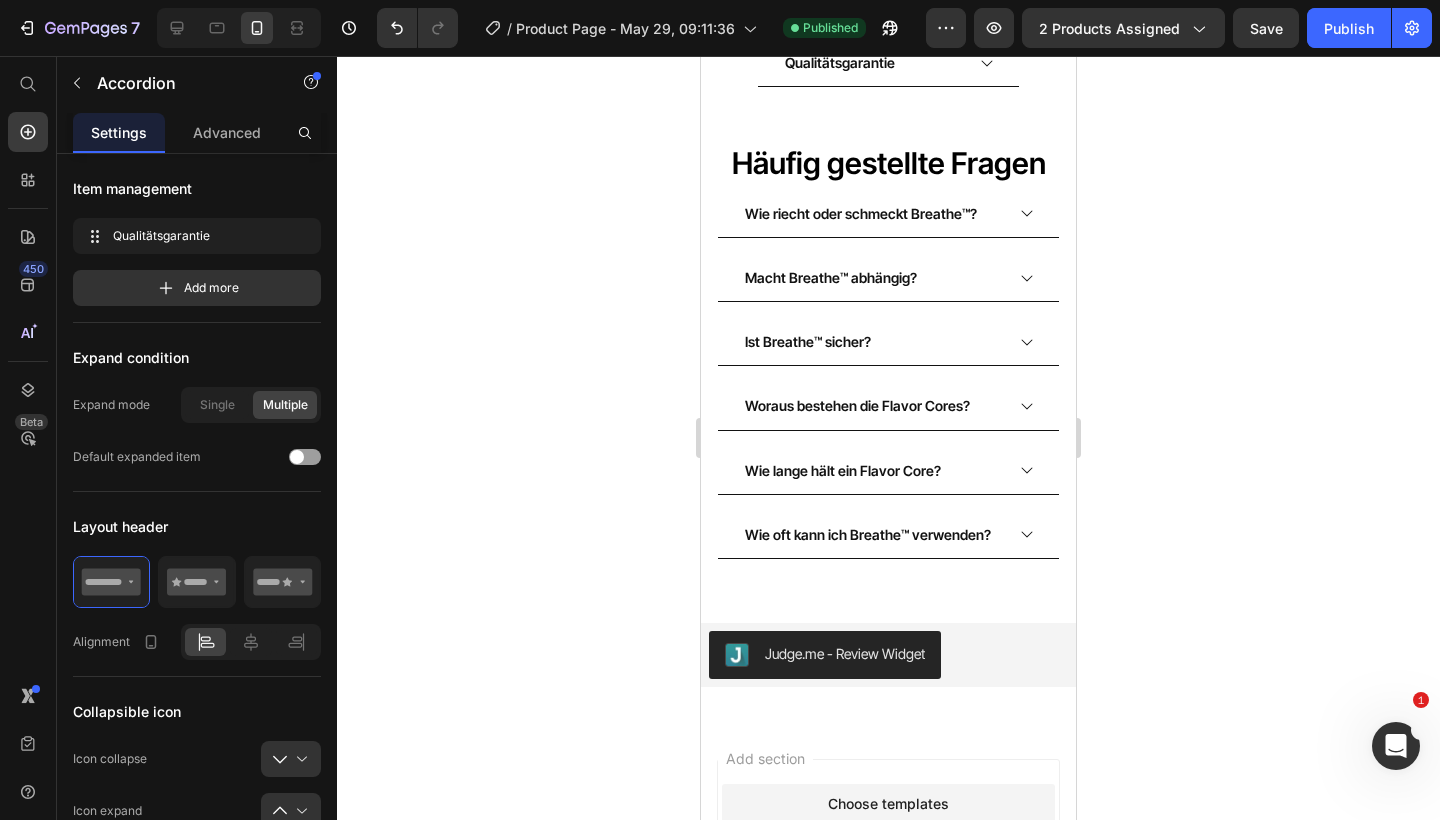 scroll, scrollTop: 3444, scrollLeft: 0, axis: vertical 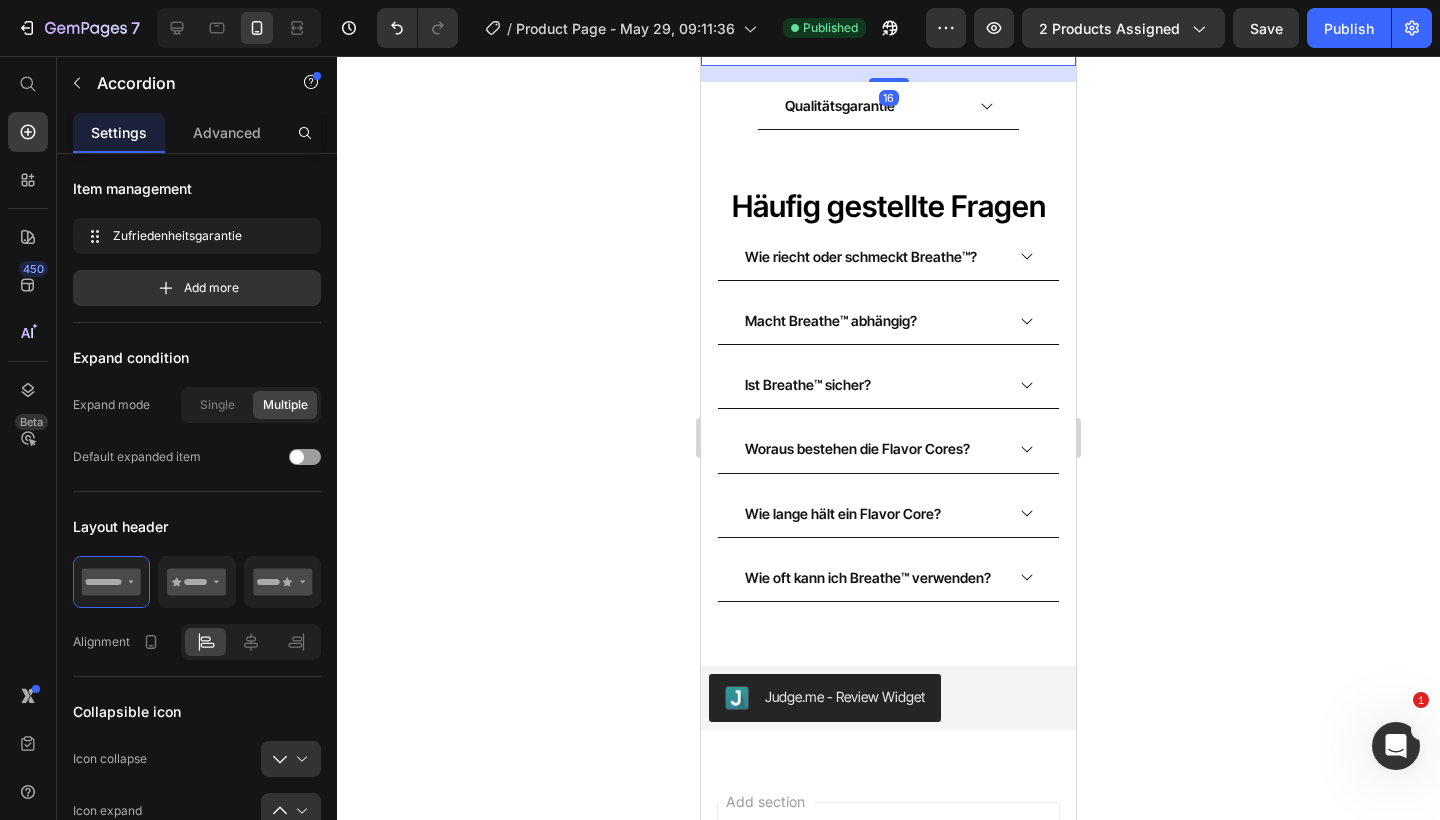 click 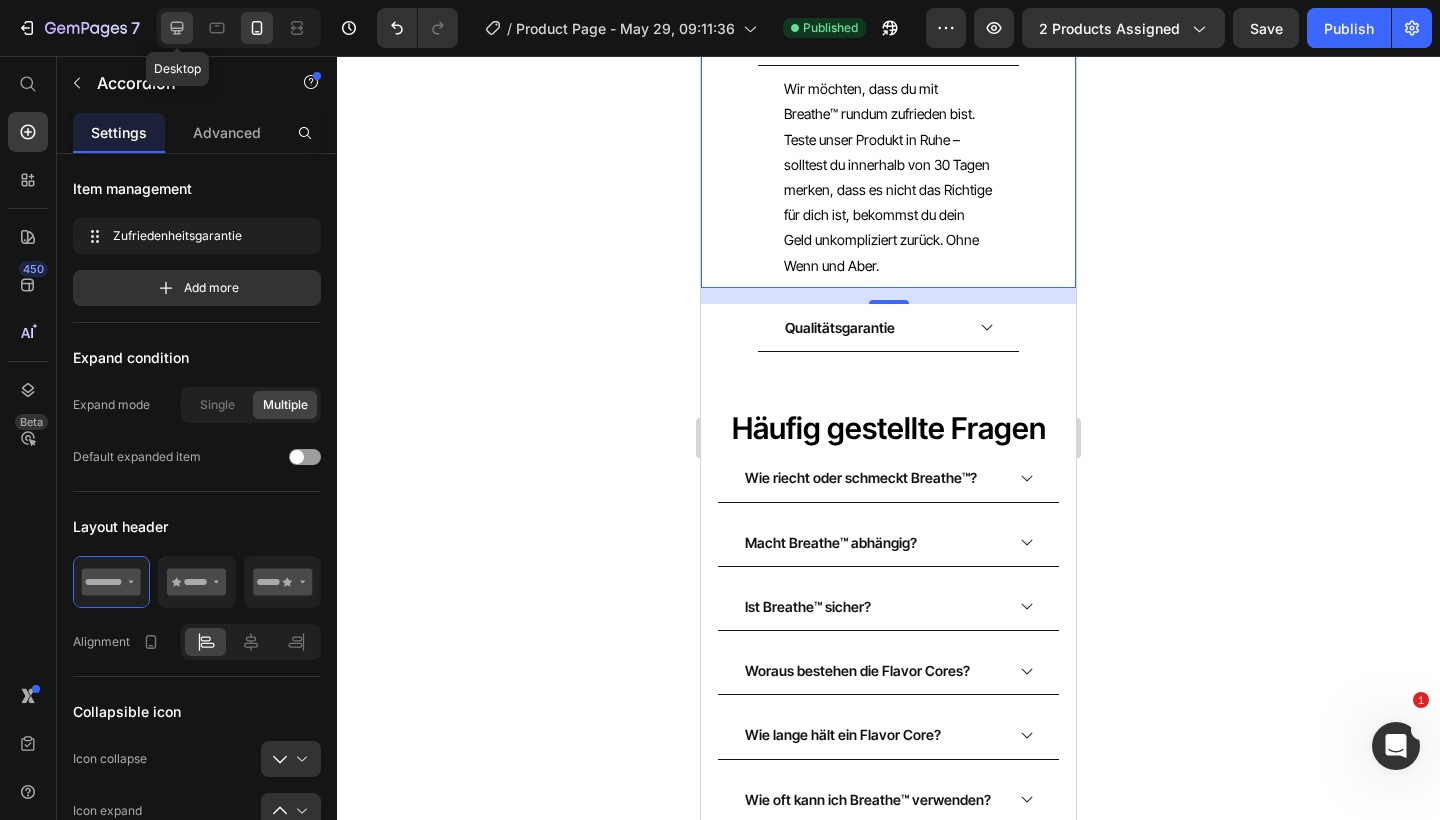 click 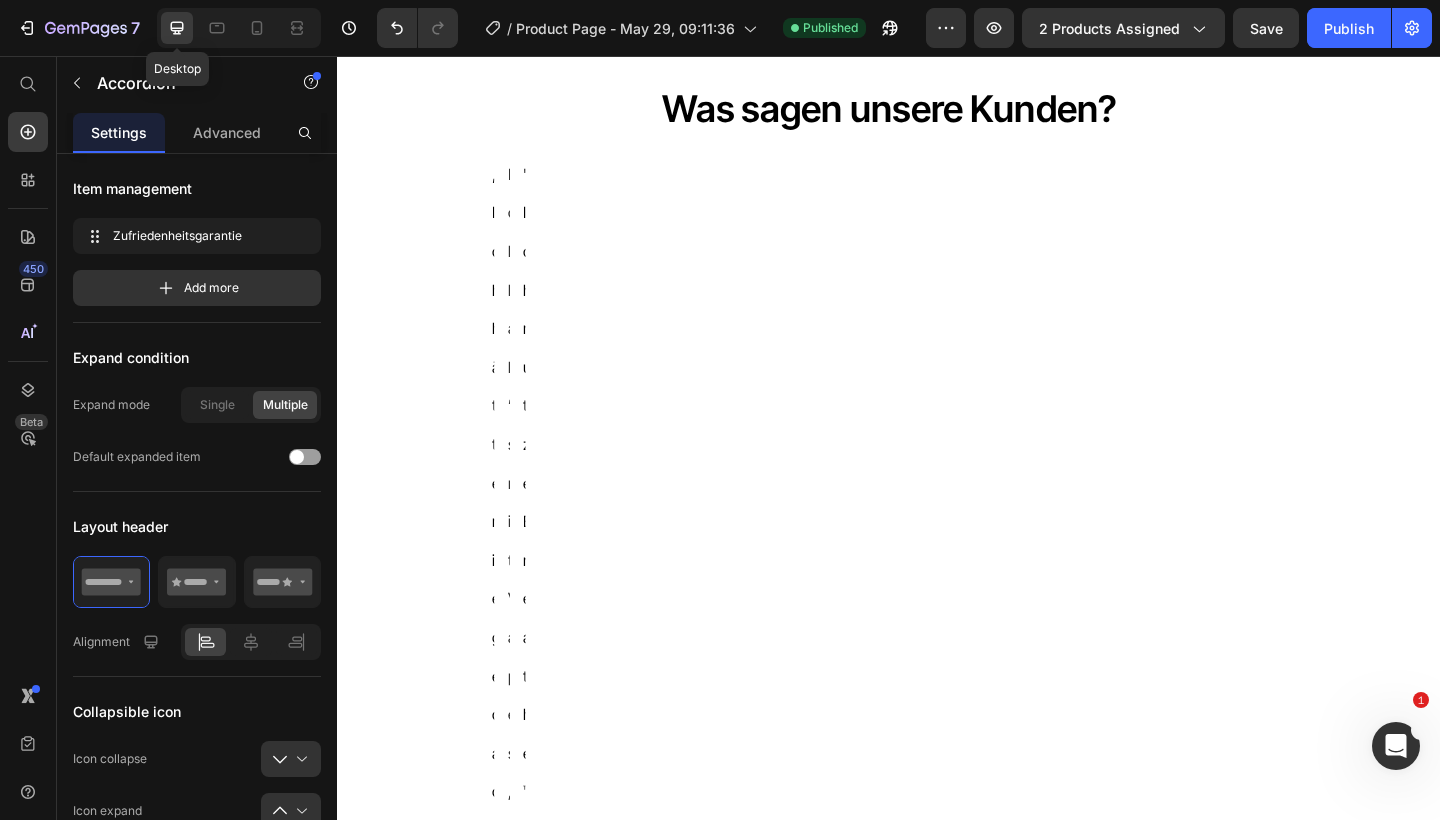 type on "16" 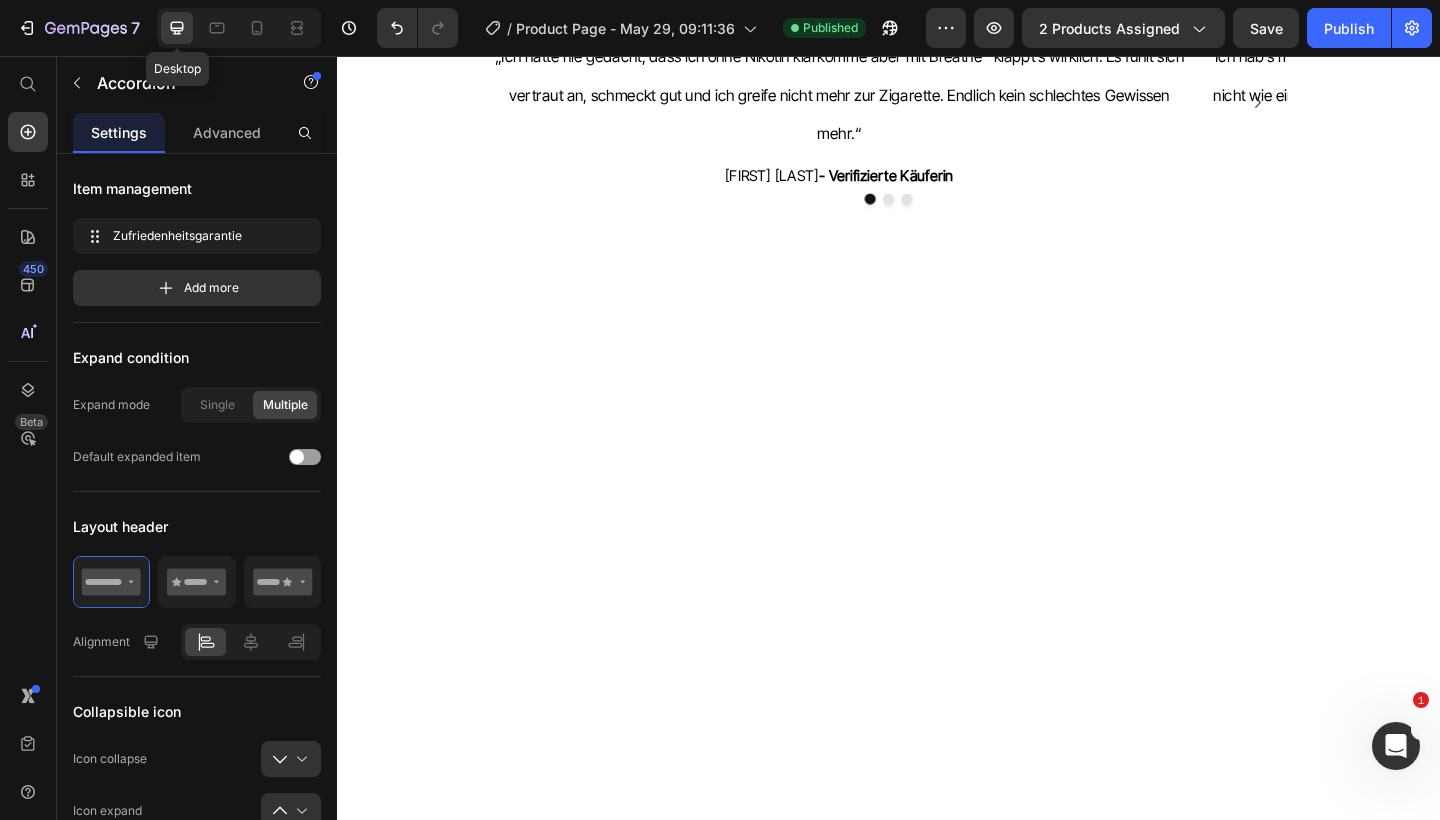 scroll, scrollTop: 3374, scrollLeft: 0, axis: vertical 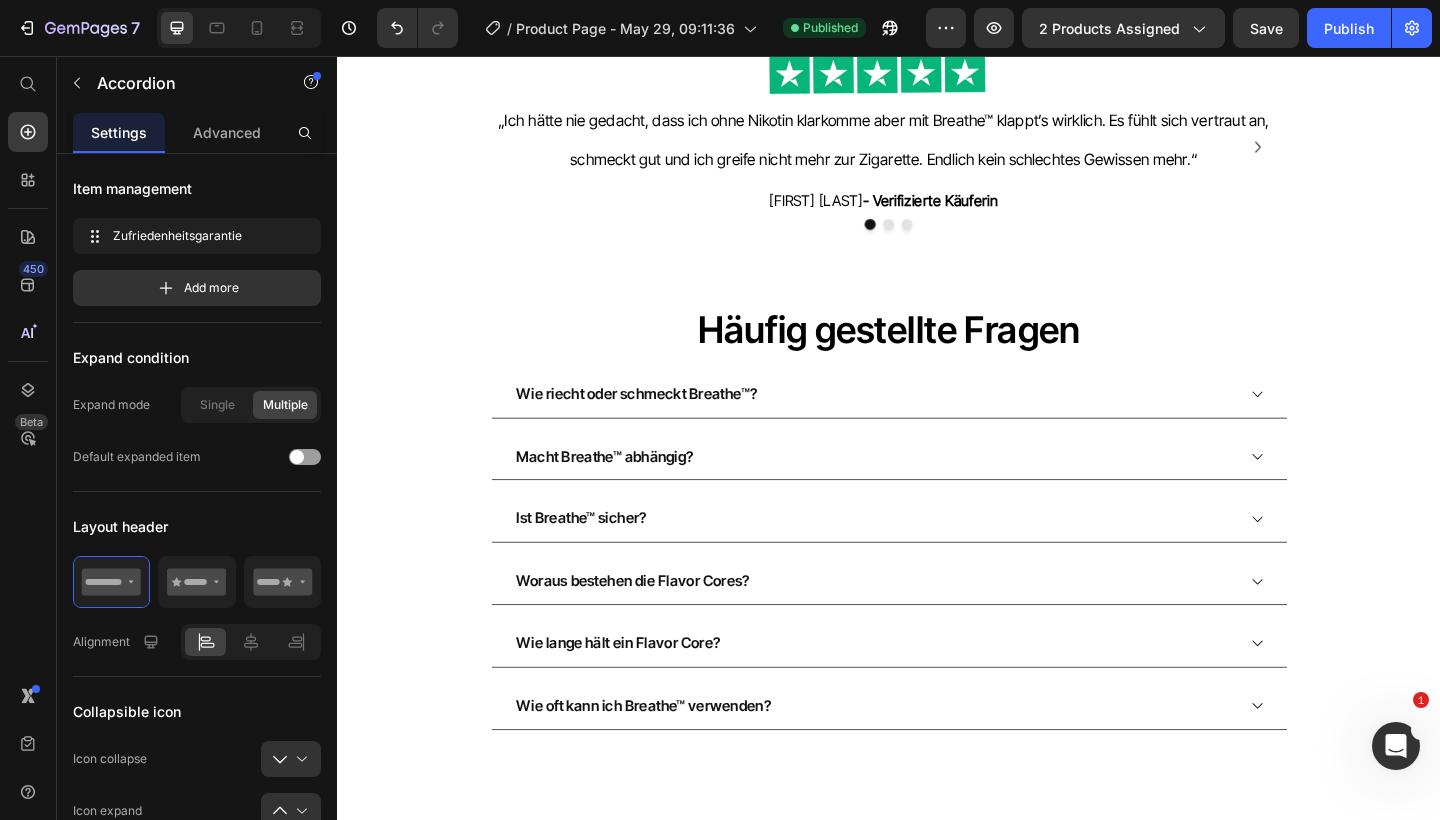click 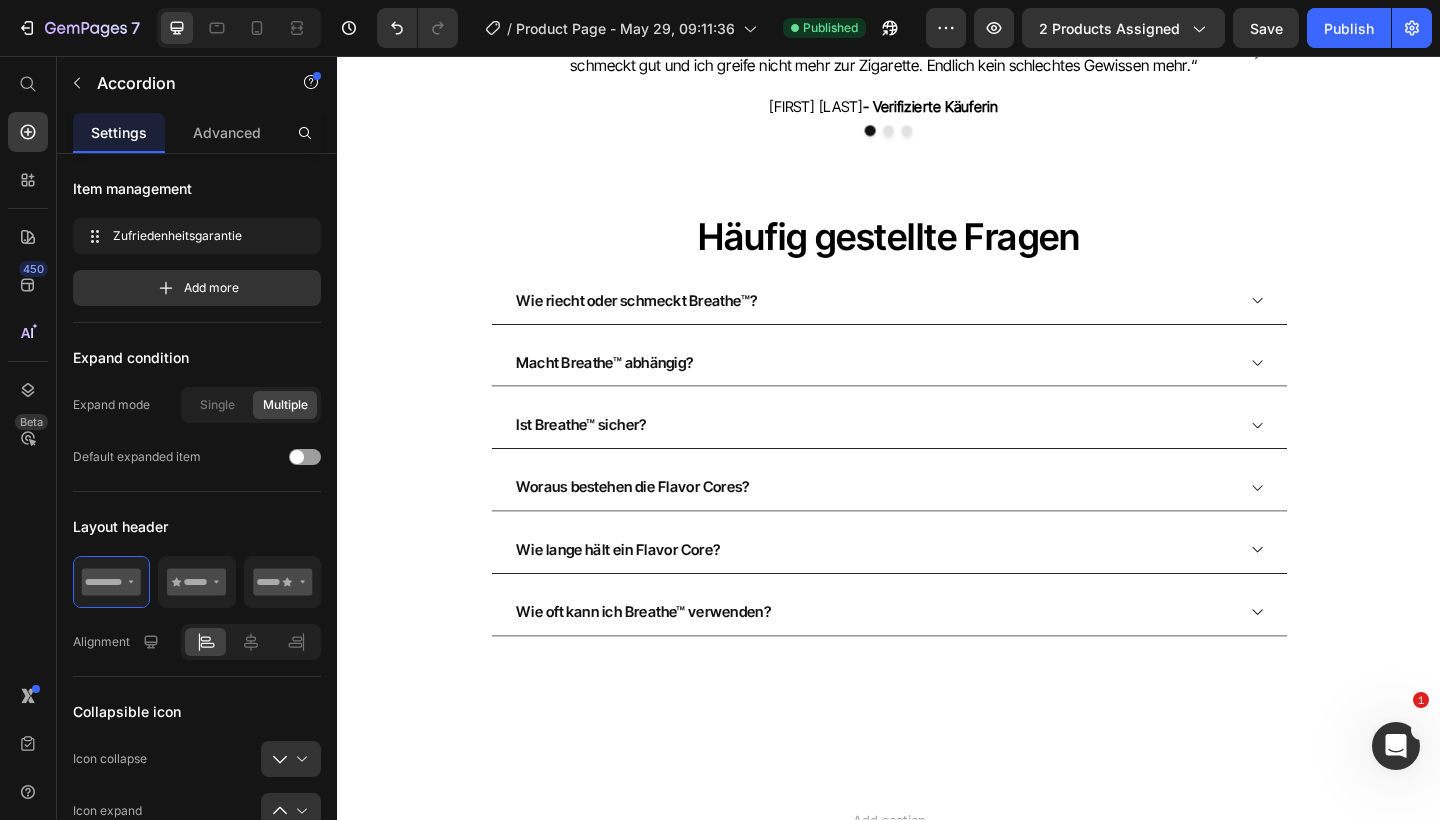 scroll, scrollTop: 3531, scrollLeft: 0, axis: vertical 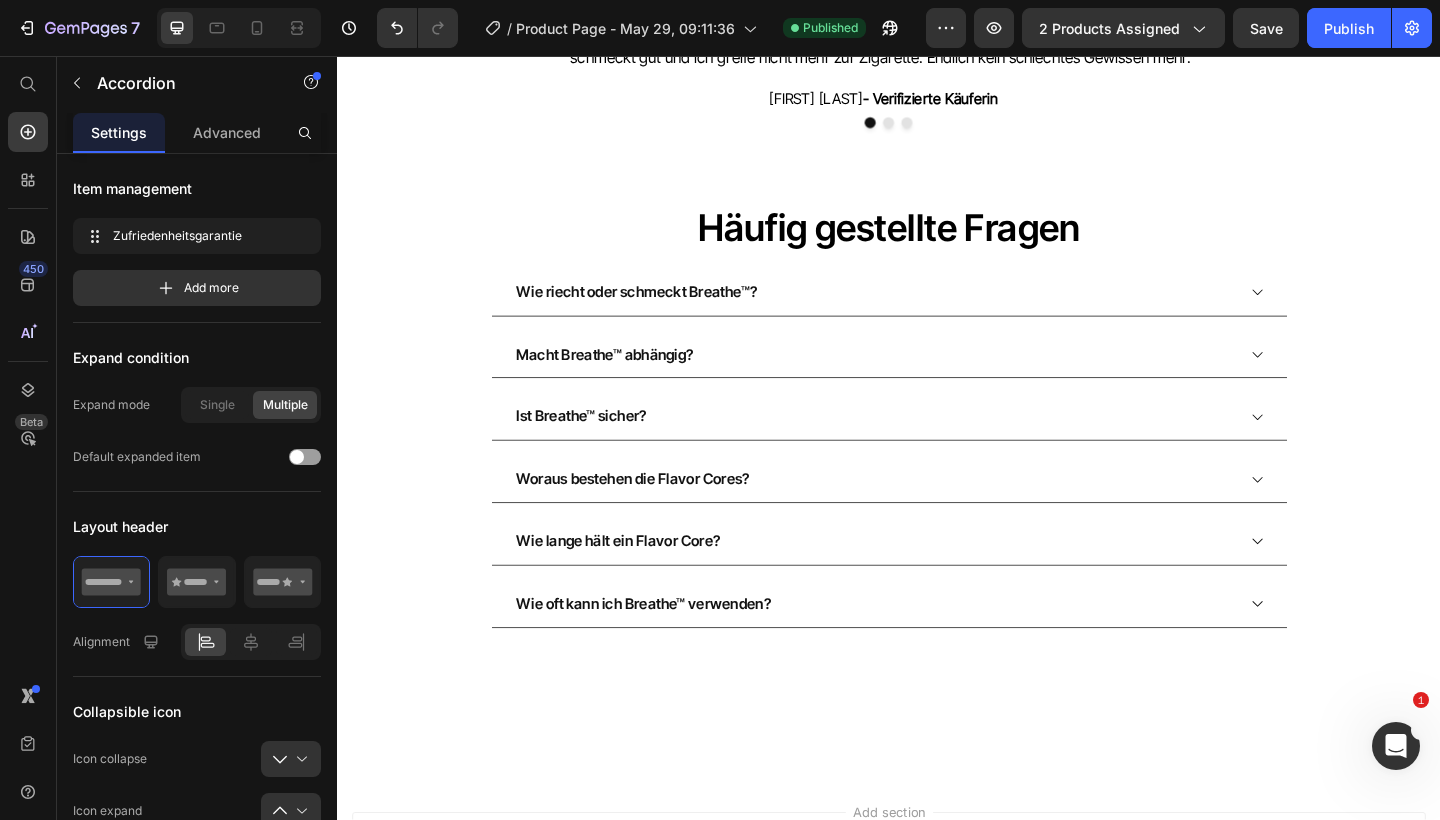 click on "Sollte das Produkt wider Erwarten nicht deinen Erwartungen entsprechen, kontaktiere einfach unseren Kundenservice – wir finden gemeinsam eine Lösung." at bounding box center [635, -317] 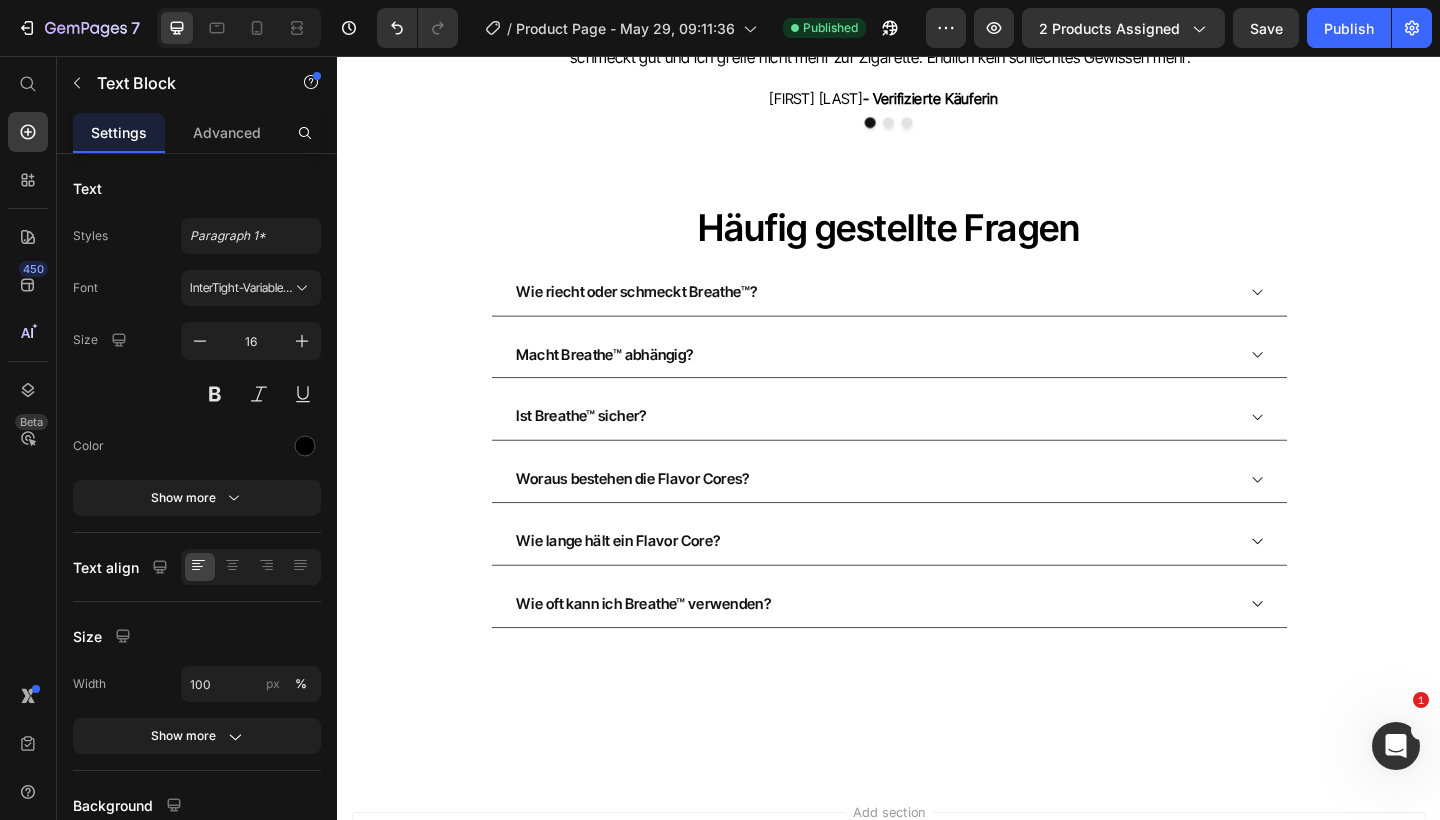 click on "Sollte das Produkt wider Erwarten nicht deinen Erwartungen entsprechen, kontaktiere einfach unseren Kundenservice – wir finden gemeinsam eine Lösung." at bounding box center [635, -317] 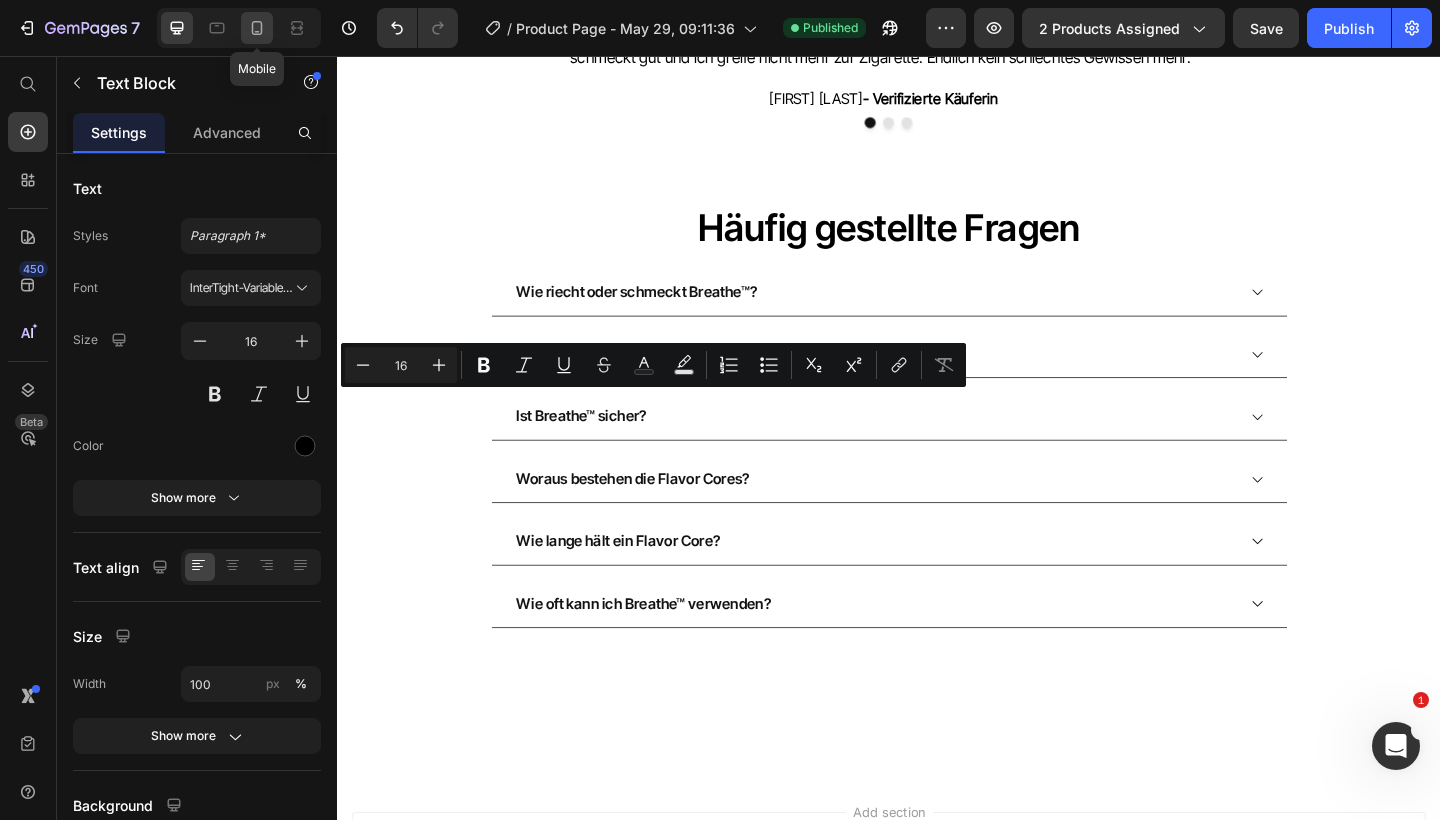 click 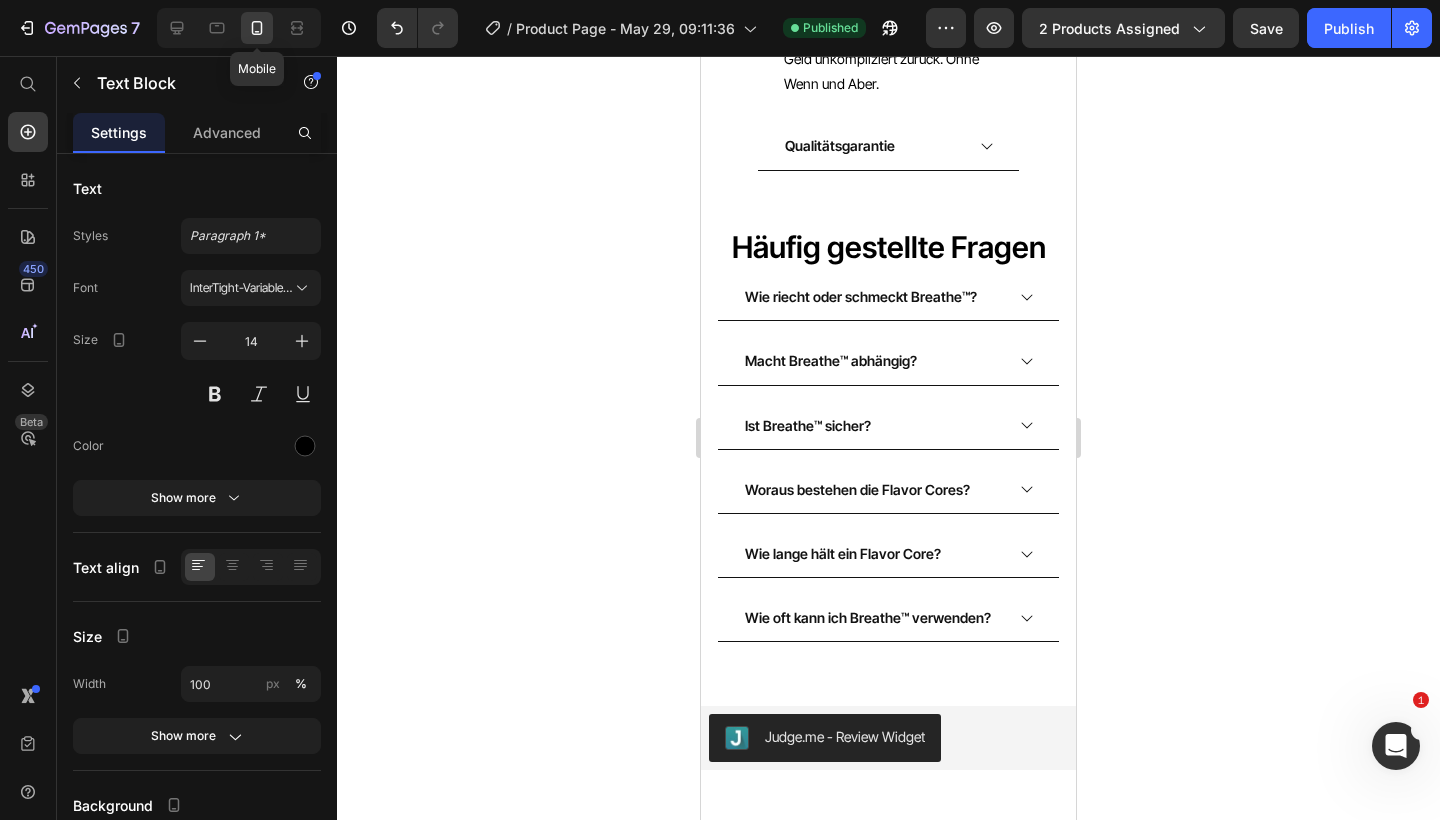 scroll, scrollTop: 3461, scrollLeft: 0, axis: vertical 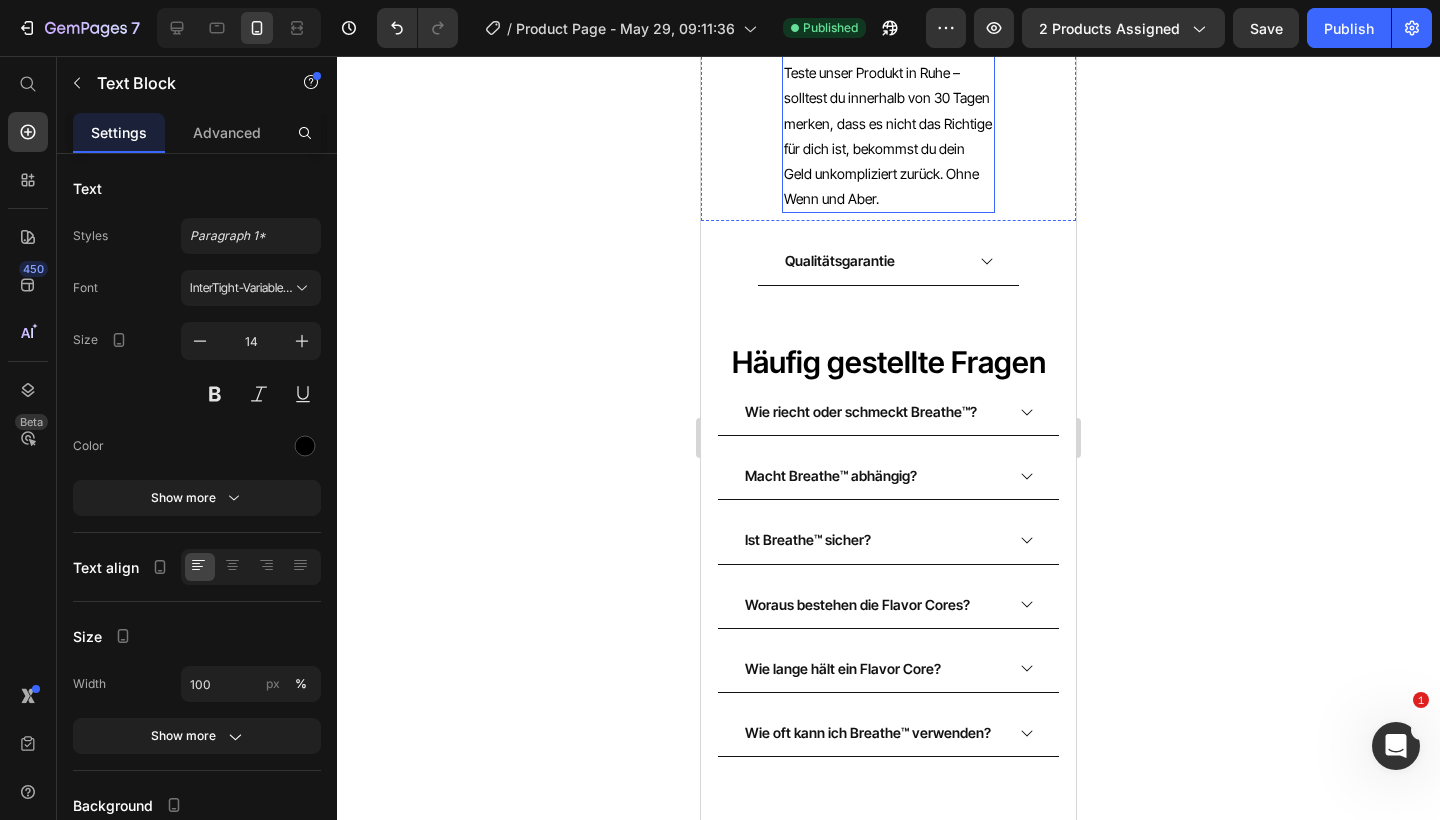 click on "Teste unser Produkt in Ruhe – solltest du innerhalb von 30 Tagen merken, dass es nicht das Richtige für dich ist, bekommst du dein Geld unkompliziert zurück. Ohne Wenn und Aber." at bounding box center [888, 135] 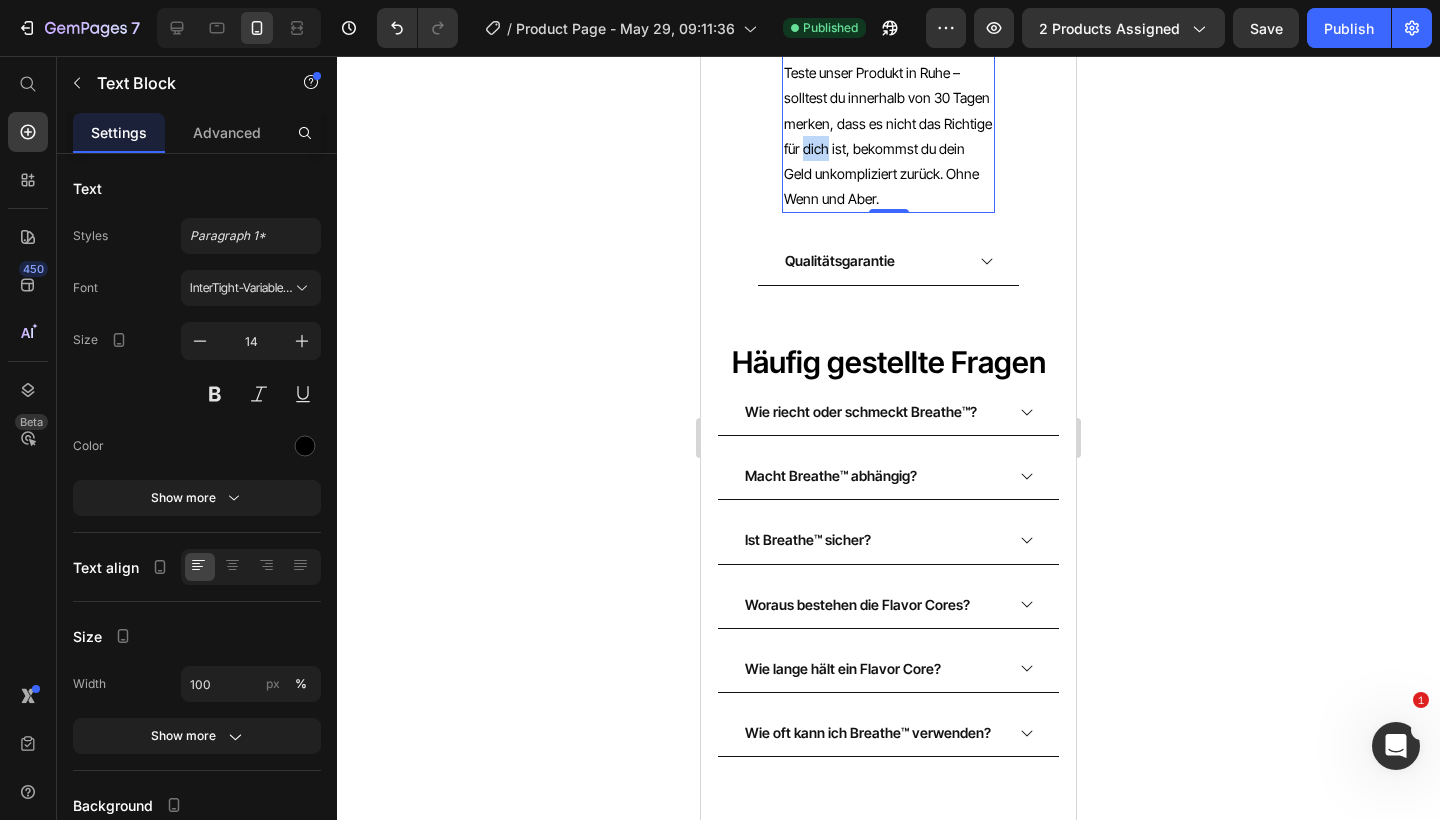 click on "Teste unser Produkt in Ruhe – solltest du innerhalb von 30 Tagen merken, dass es nicht das Richtige für dich ist, bekommst du dein Geld unkompliziert zurück. Ohne Wenn und Aber." at bounding box center (888, 135) 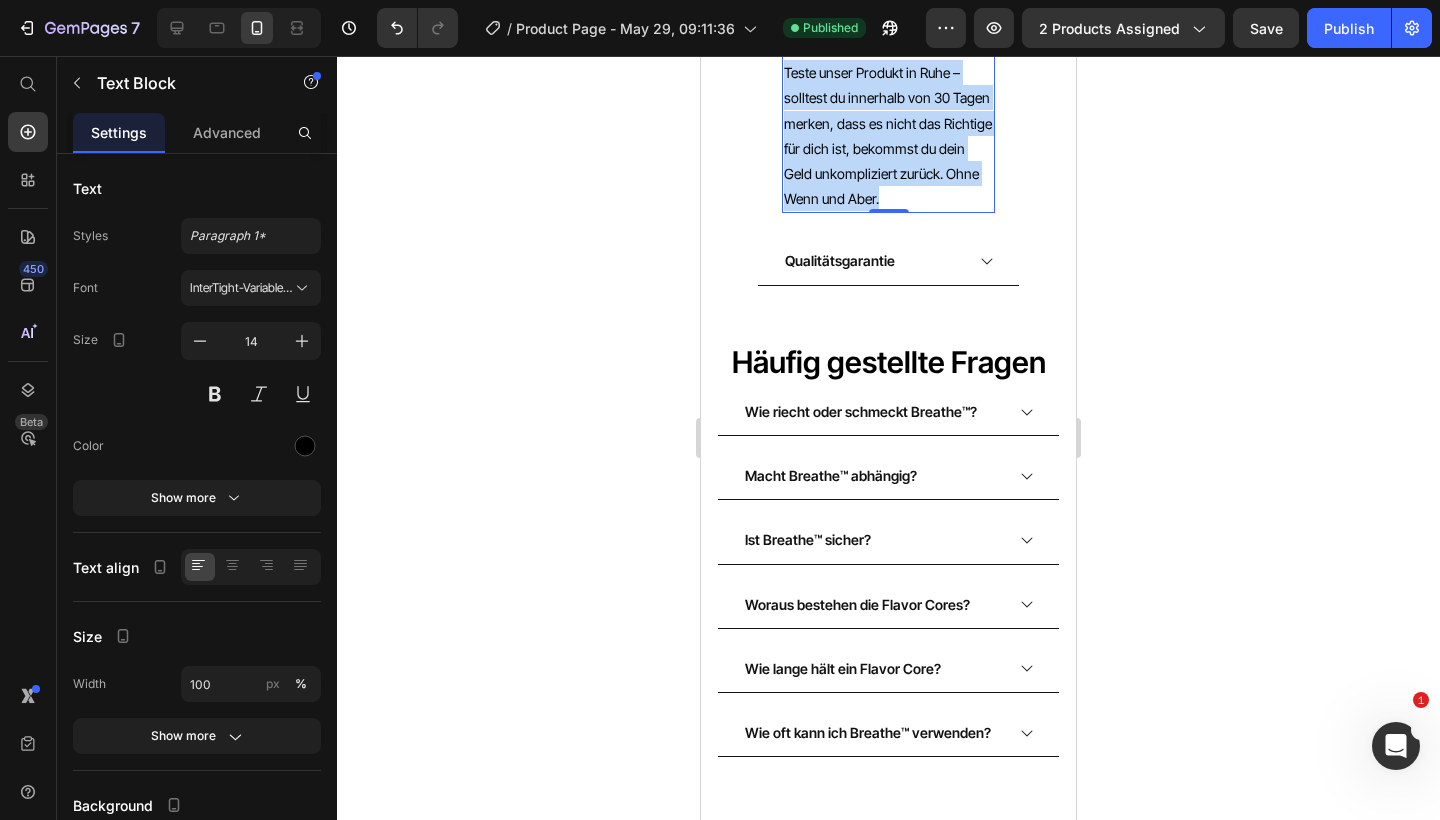 click on "Teste unser Produkt in Ruhe – solltest du innerhalb von 30 Tagen merken, dass es nicht das Richtige für dich ist, bekommst du dein Geld unkompliziert zurück. Ohne Wenn und Aber." at bounding box center [888, 135] 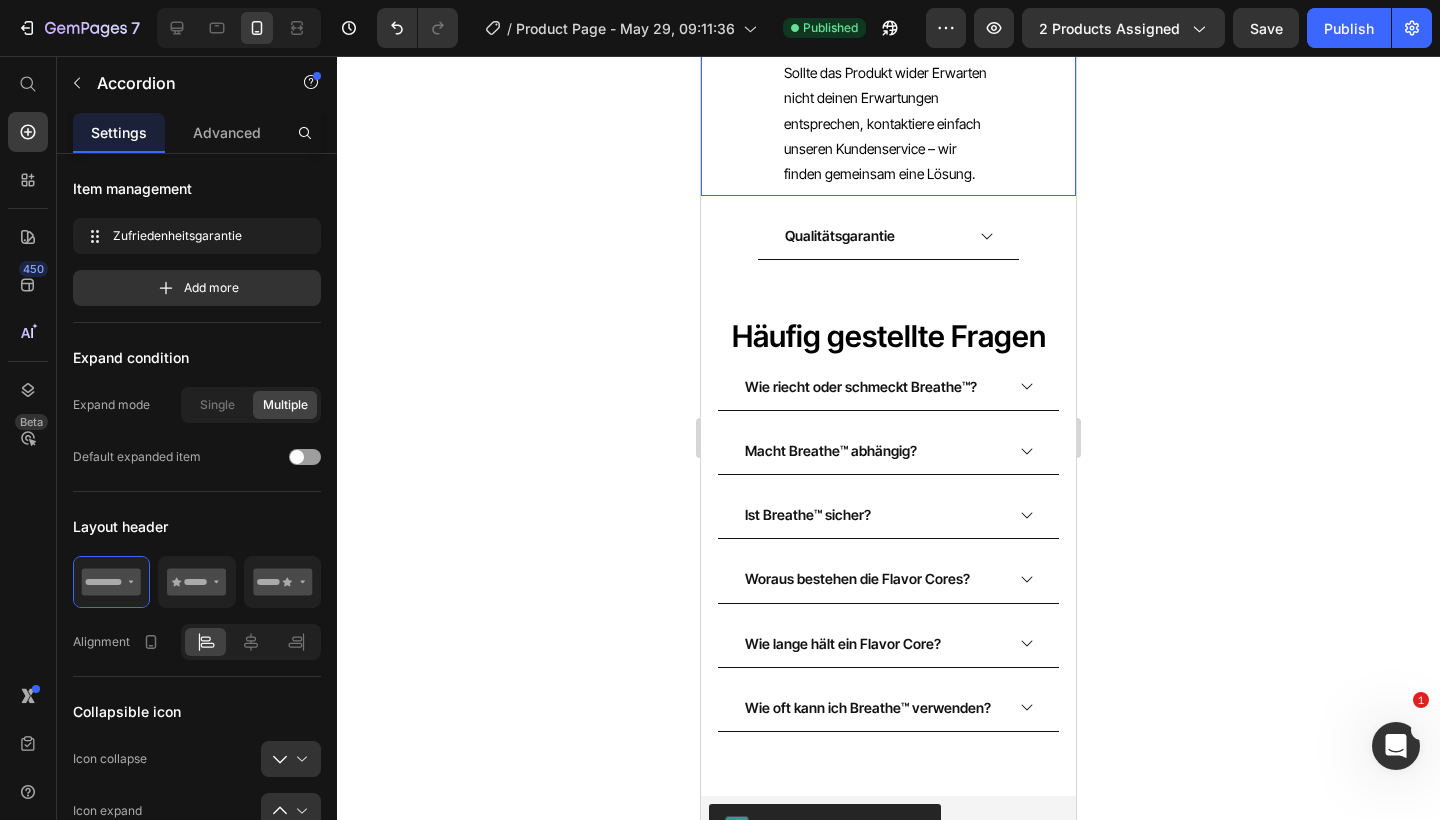 click 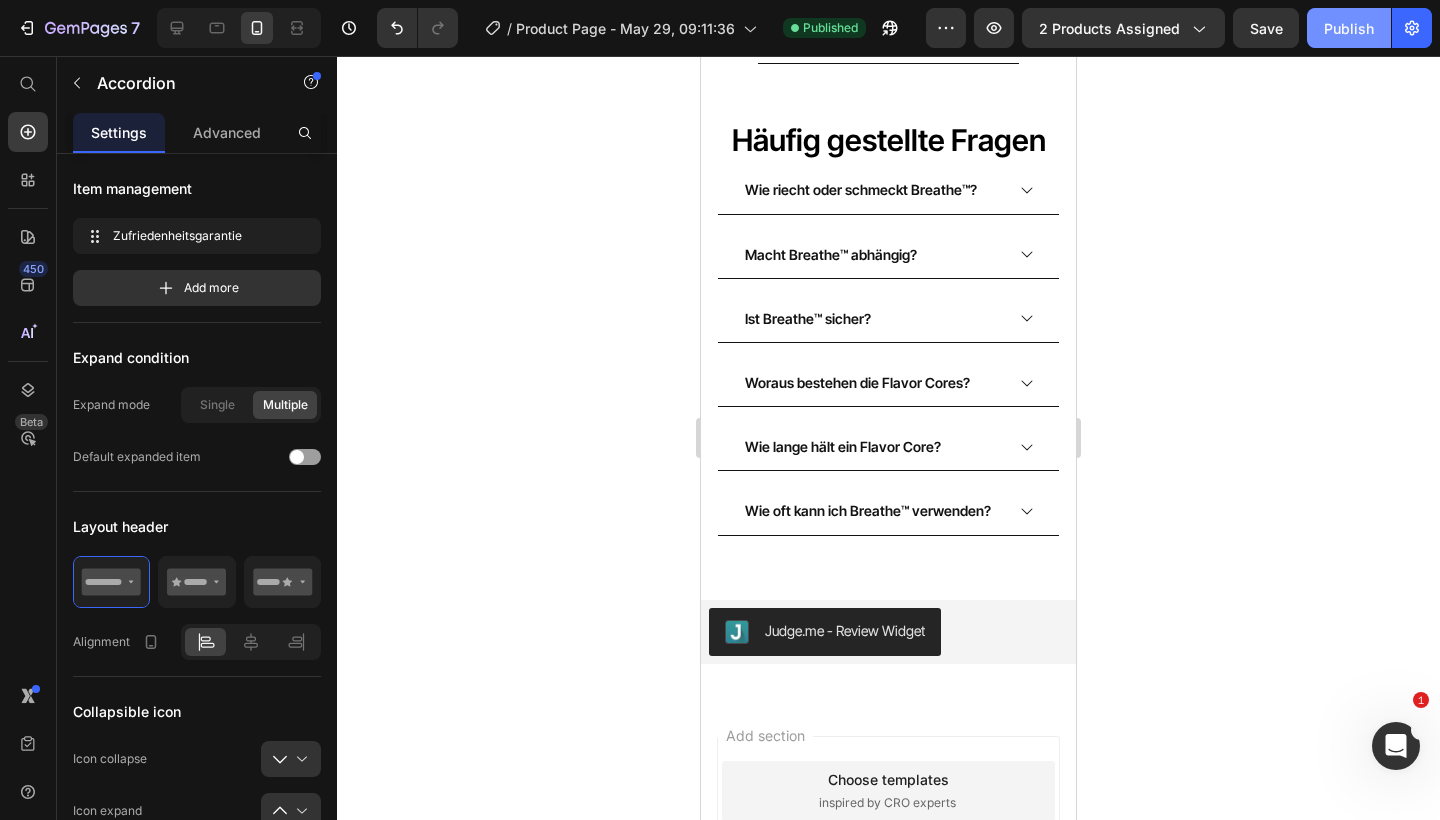 click on "Publish" at bounding box center [1349, 28] 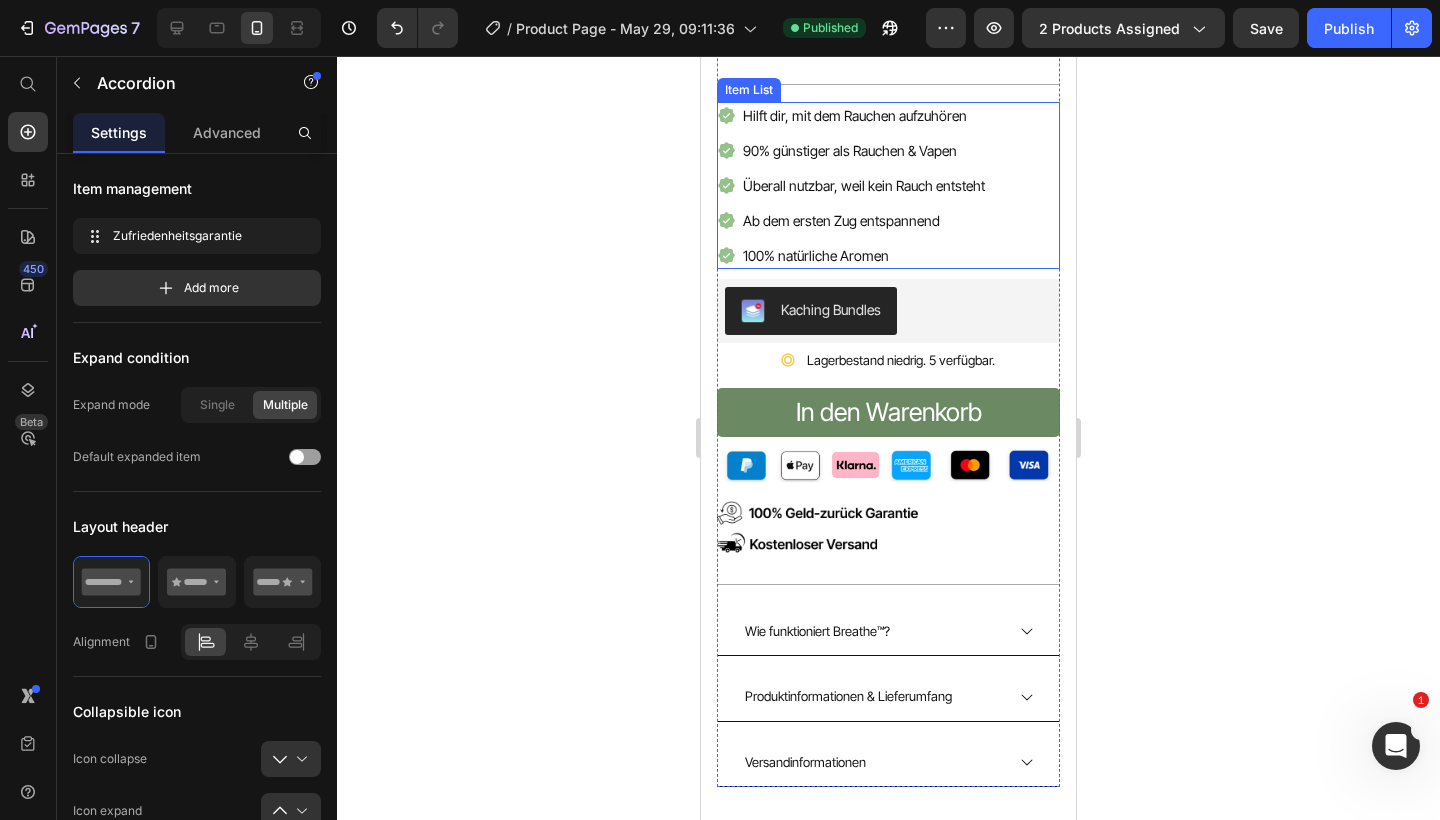 scroll, scrollTop: 1007, scrollLeft: 0, axis: vertical 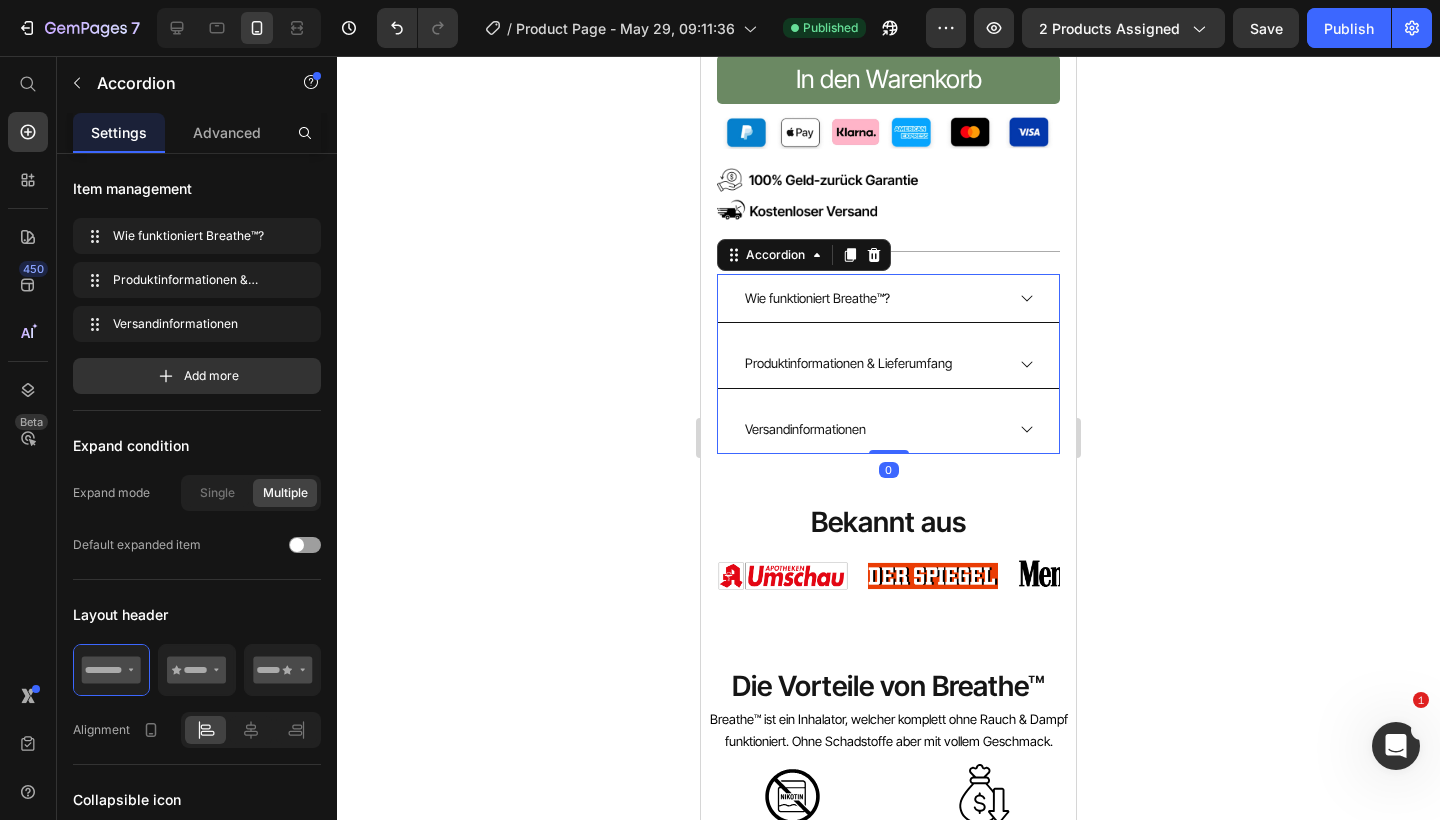 click 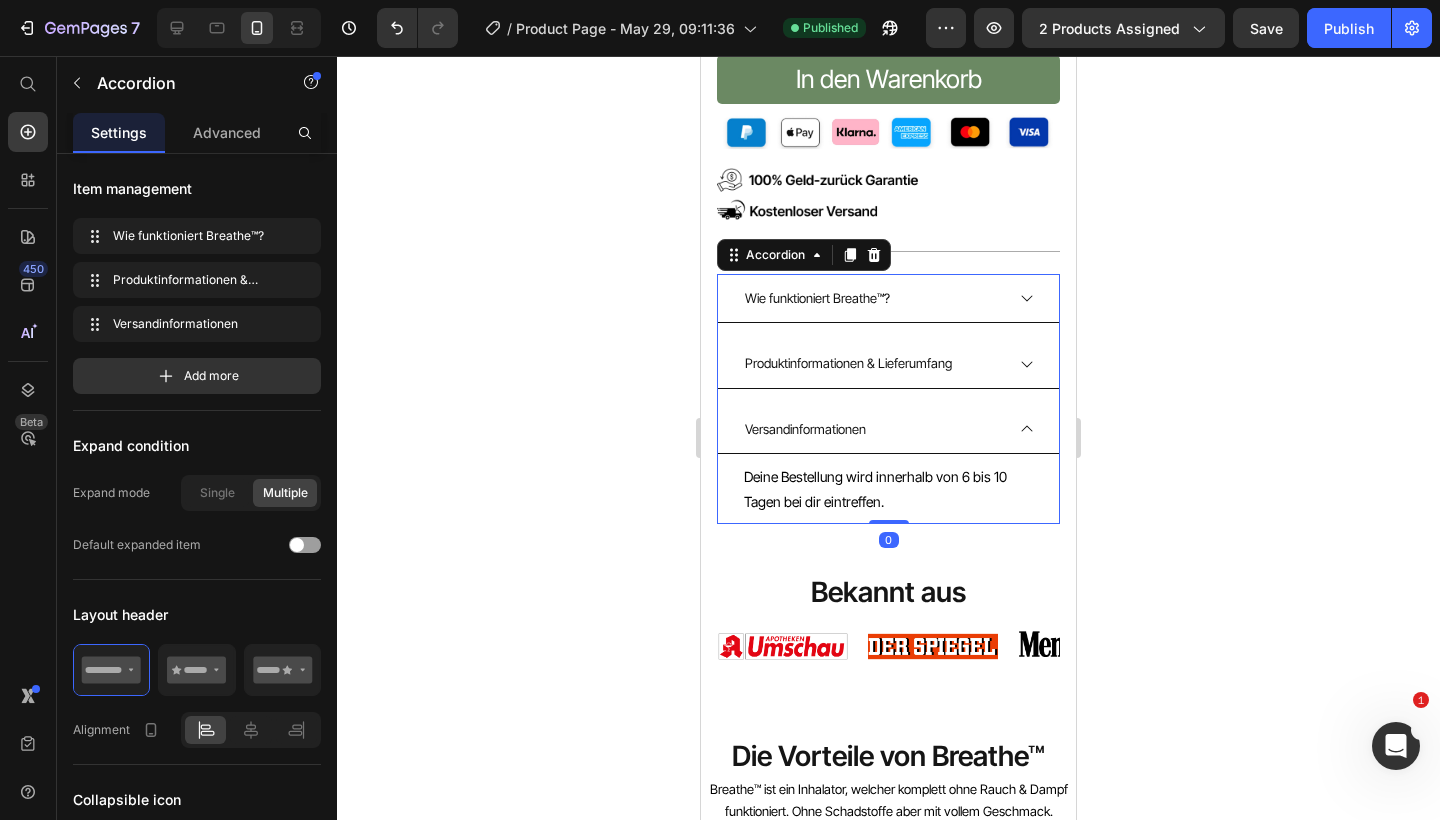 scroll, scrollTop: 1020, scrollLeft: 0, axis: vertical 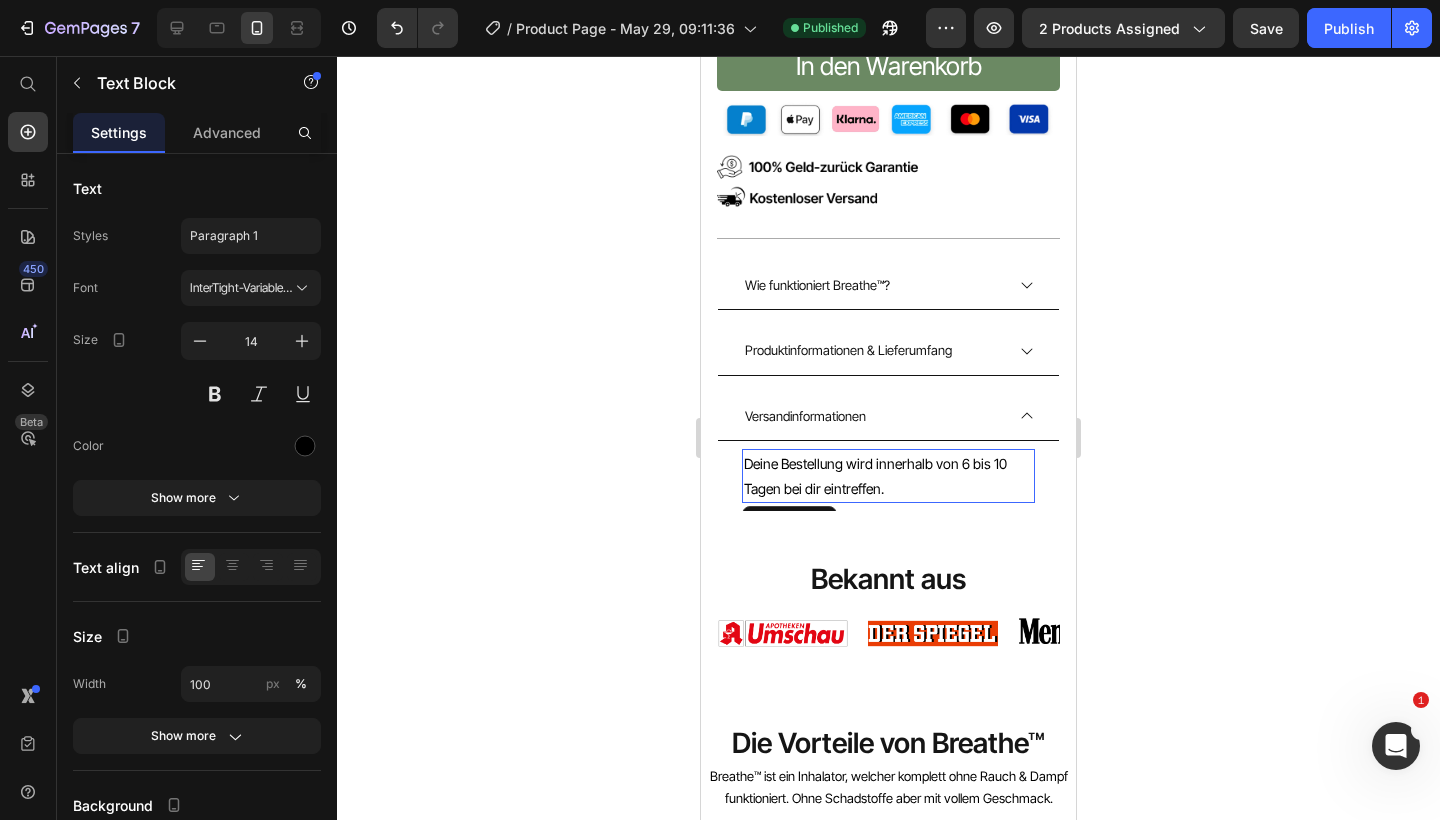 click on "Deine Bestellung wird innerhalb von 6 bis 10 Tagen bei dir eintreffen." at bounding box center (888, 476) 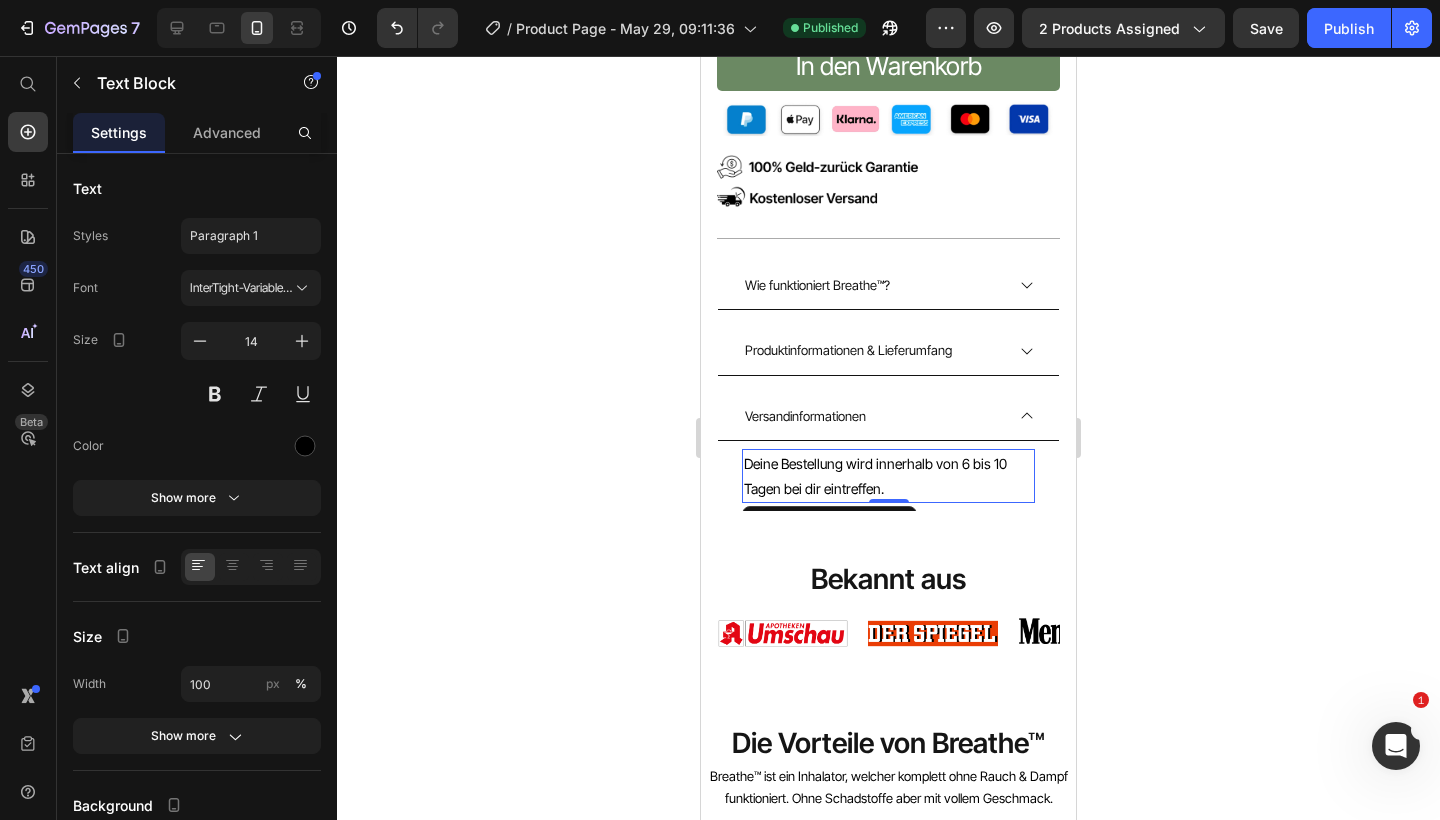 click on "Deine Bestellung wird innerhalb von 6 bis 10 Tagen bei dir eintreffen." at bounding box center [888, 476] 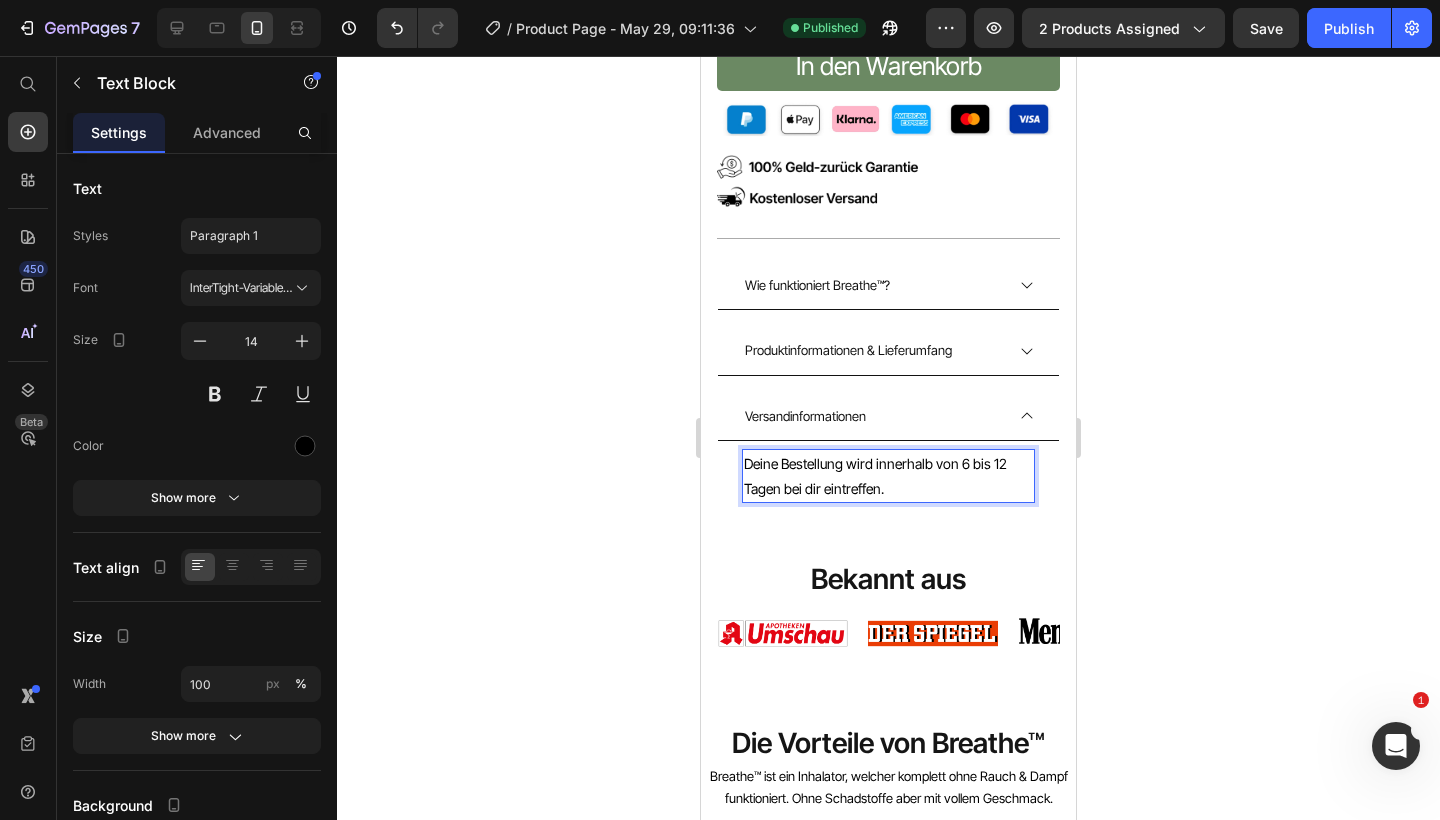 click on "Product Images
Sei schnell, Sale endet in: Item List 00 58 08 Countdown Timer Row Judge.me - Preview Badge (Stars) Judge.me Breathe™ - der nikotinfreie Aroma-Stick gegen Stress & Rauch-Gewohnheiten Product Title Breathe™ - der nikotinfreie Aroma-Stick gegen Stress & Rauch-Gewohnheiten Product Title                Title Line
Hilft dir, mit dem Rauchen aufzuhören
90% günstiger als Rauchen & Vapen
Überall nutzbar, weil kein Rauch entsteht
Ab dem ersten Zug entspannend
100% natürliche Aromen Item List
Hilft dir, mit dem Rauchen aufzuhören
90% günstiger als Rauchen & Vapen
Überall nutzbar, weil kein Rauch entsteht
Ab dem ersten Zug entspannend
100% natürliche Aromen Item List Kaching Bundles Kaching Bundles
Lagerbestand niedrig. 5 verfügbar. Item List In den Warenkorb Add to Cart Image Image Image Image Row Image" at bounding box center (888, -194) 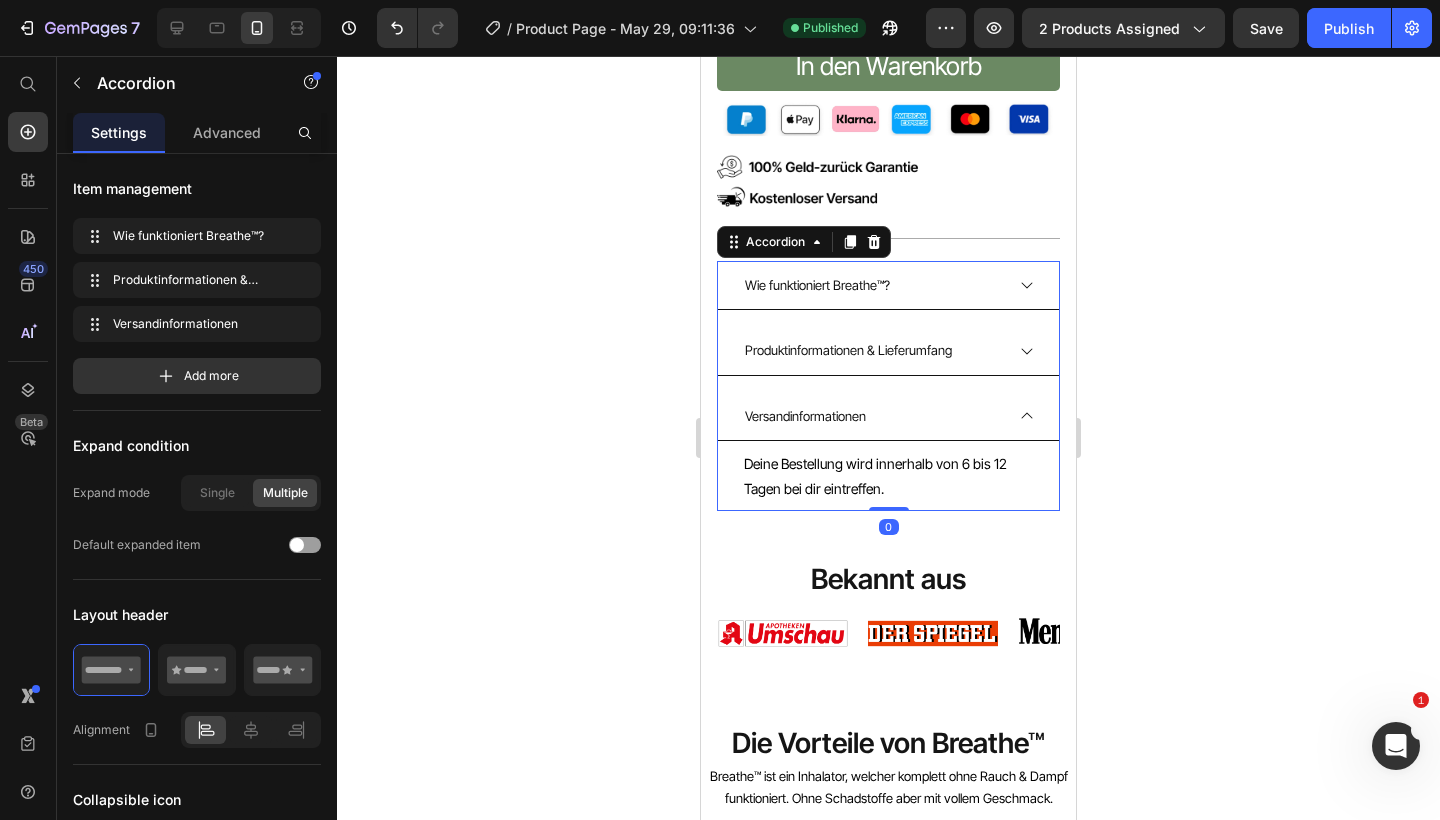 click 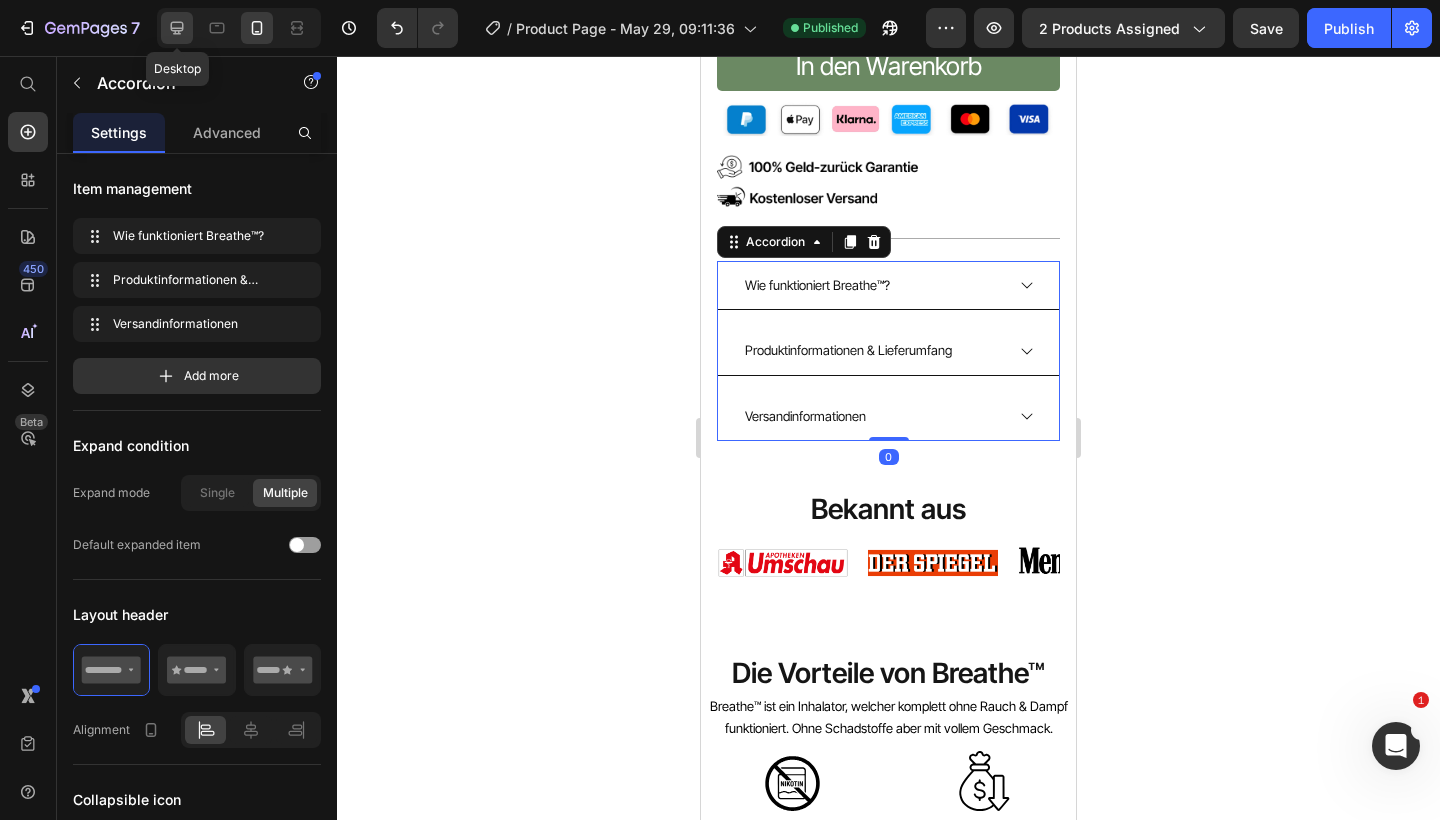 click 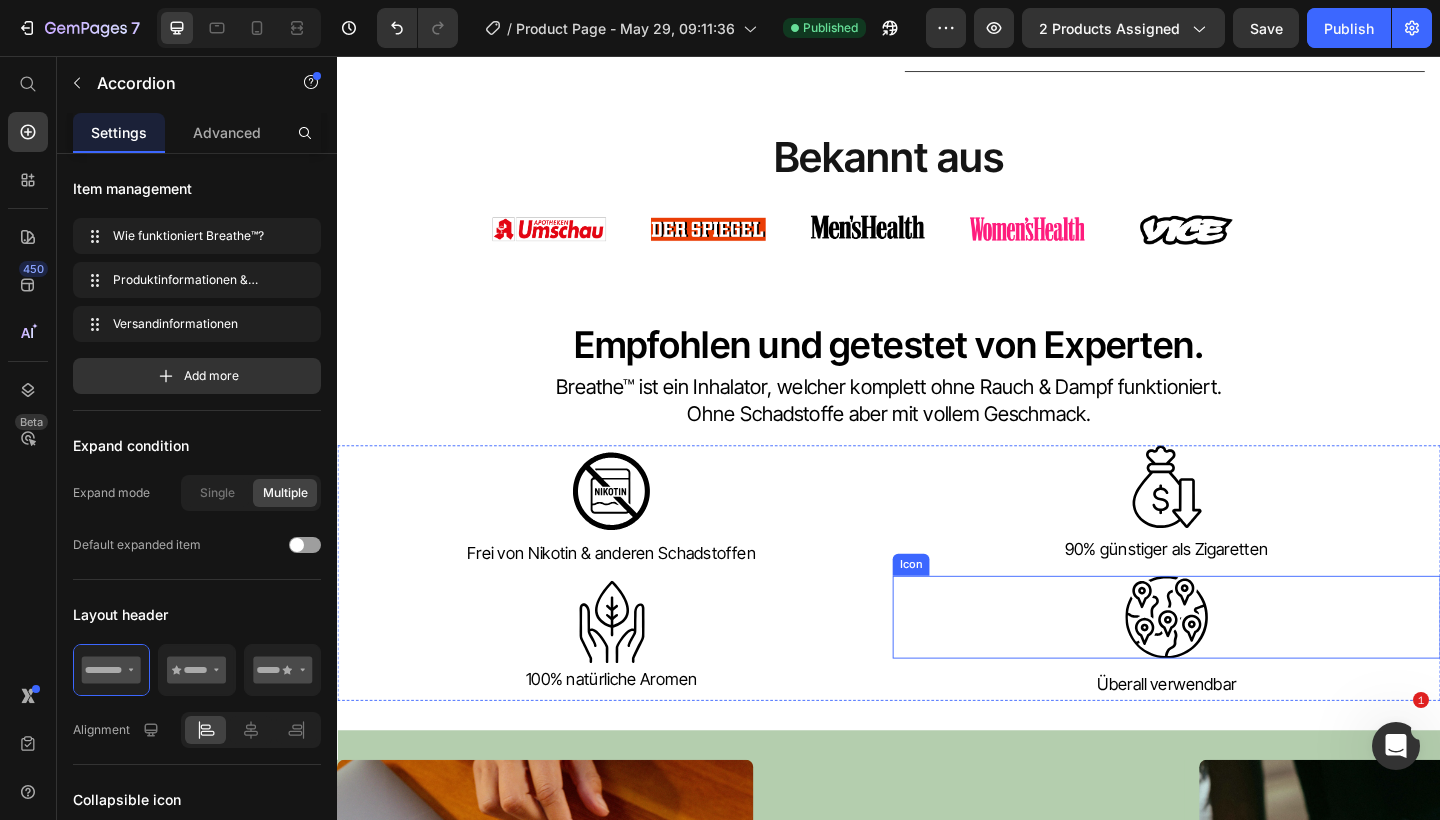 scroll, scrollTop: 364, scrollLeft: 0, axis: vertical 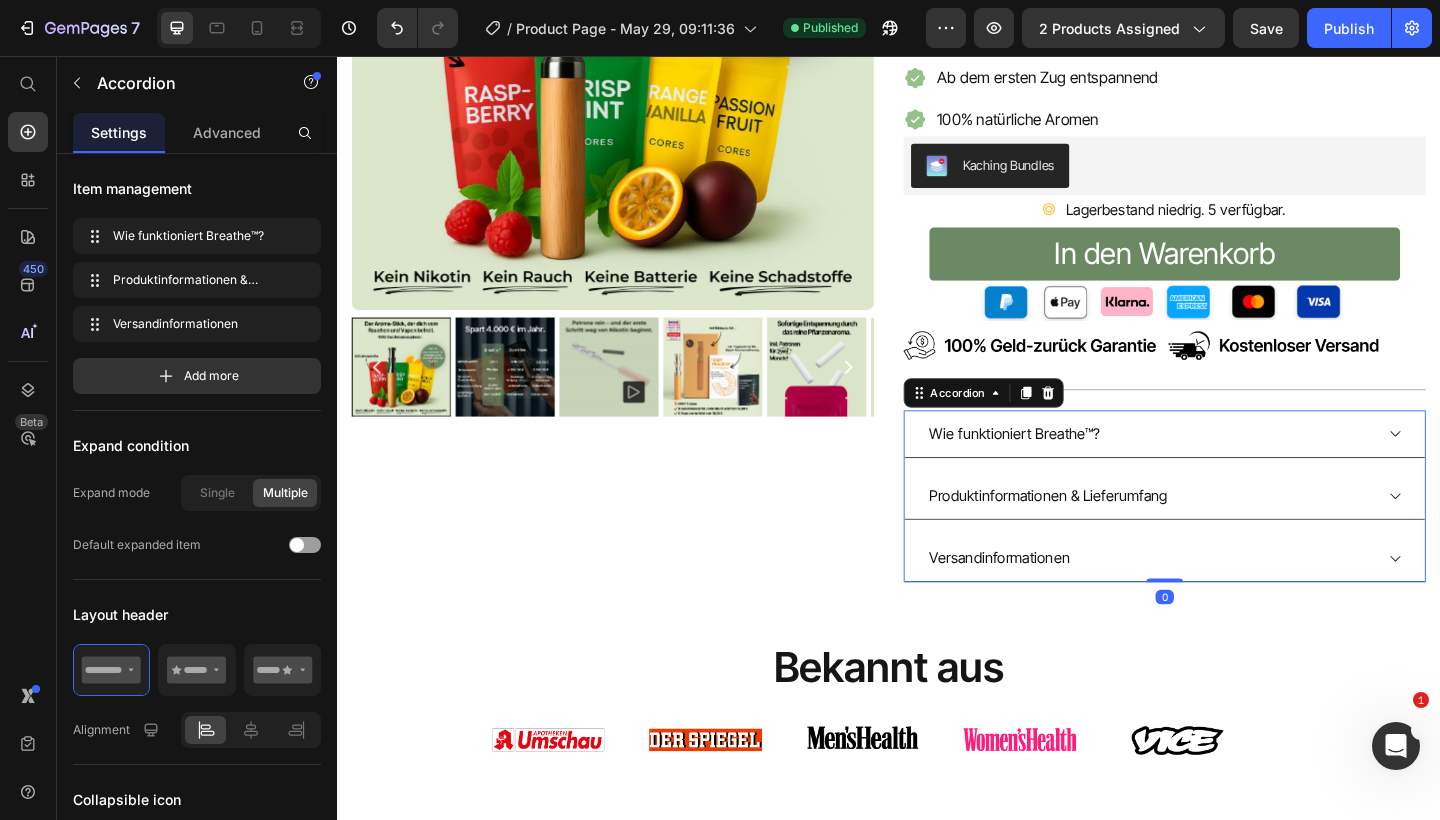 click 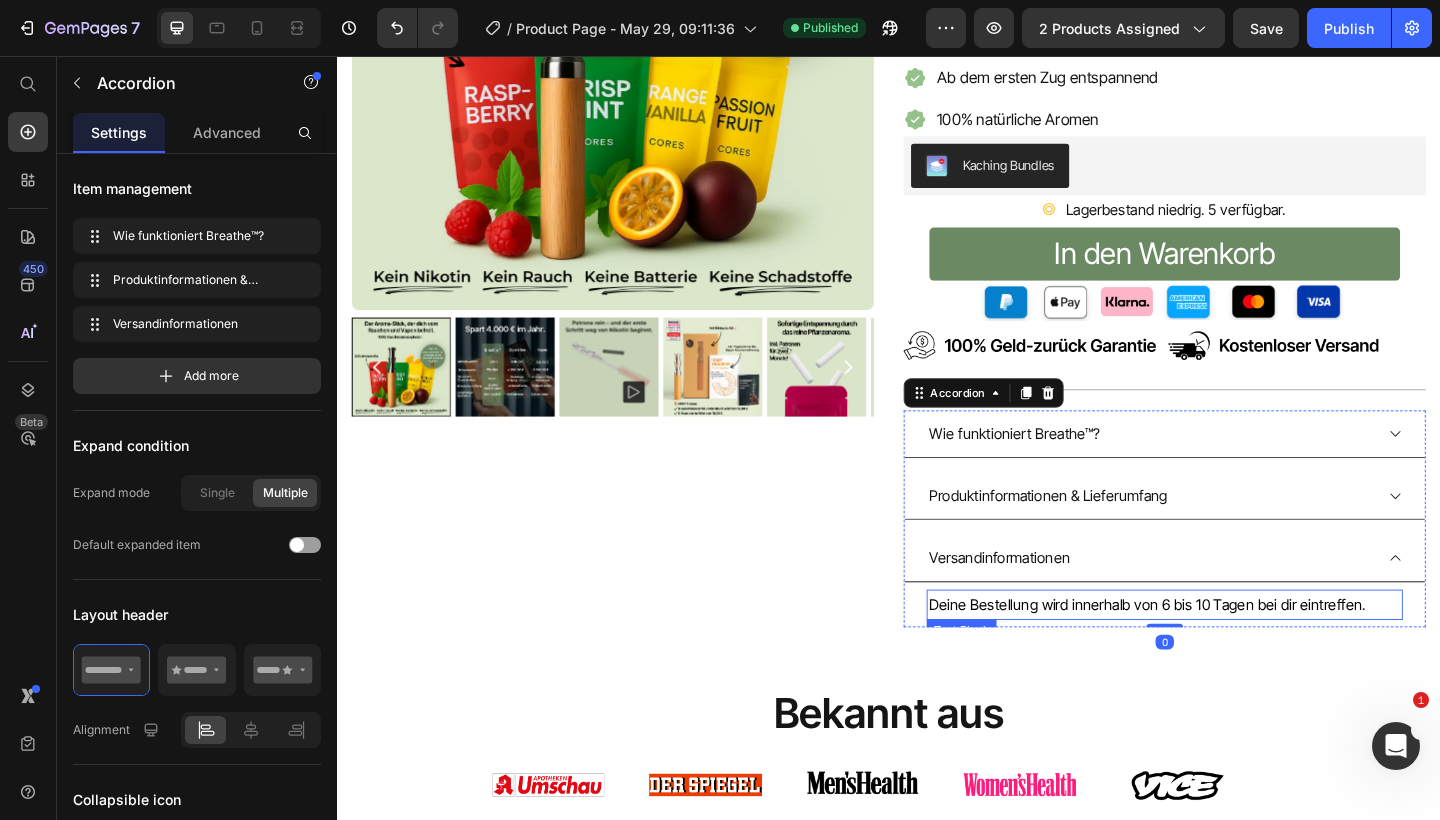 click on "Deine Bestellung wird innerhalb von 6 bis 10 Tagen bei dir eintreffen." at bounding box center (1237, 653) 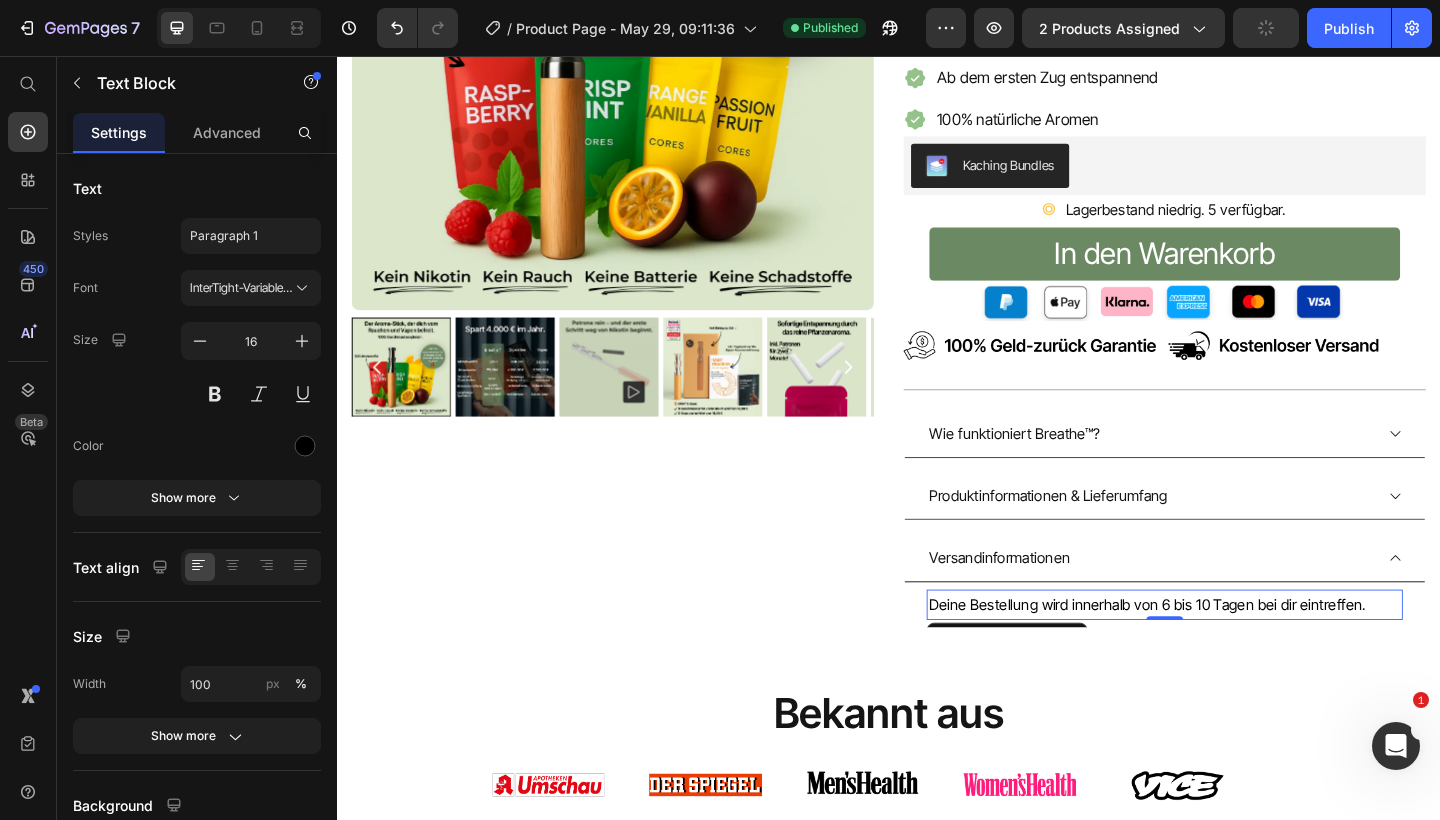 click on "Deine Bestellung wird innerhalb von 6 bis 10 Tagen bei dir eintreffen." at bounding box center [1237, 653] 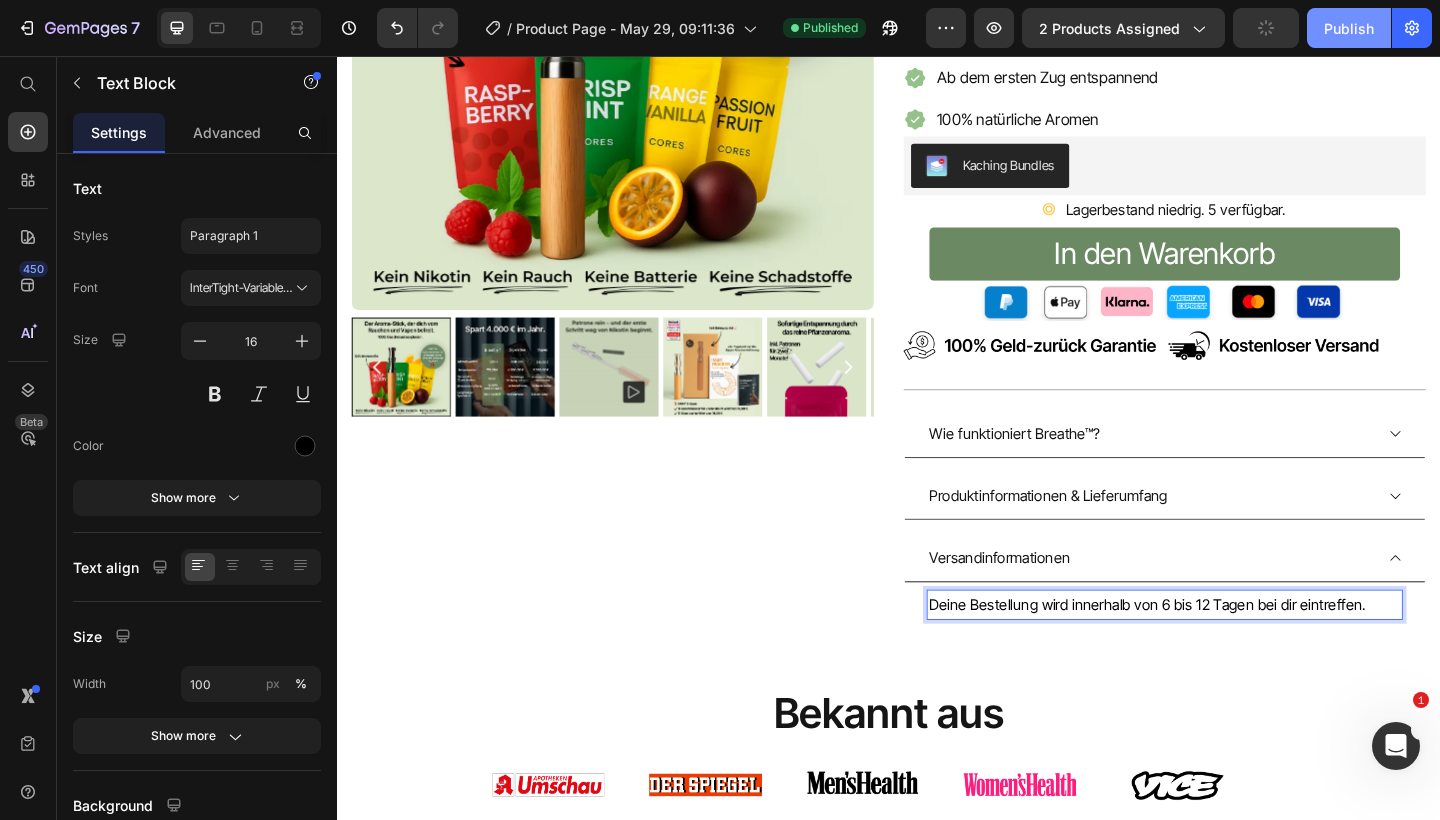 click on "Publish" at bounding box center [1349, 28] 